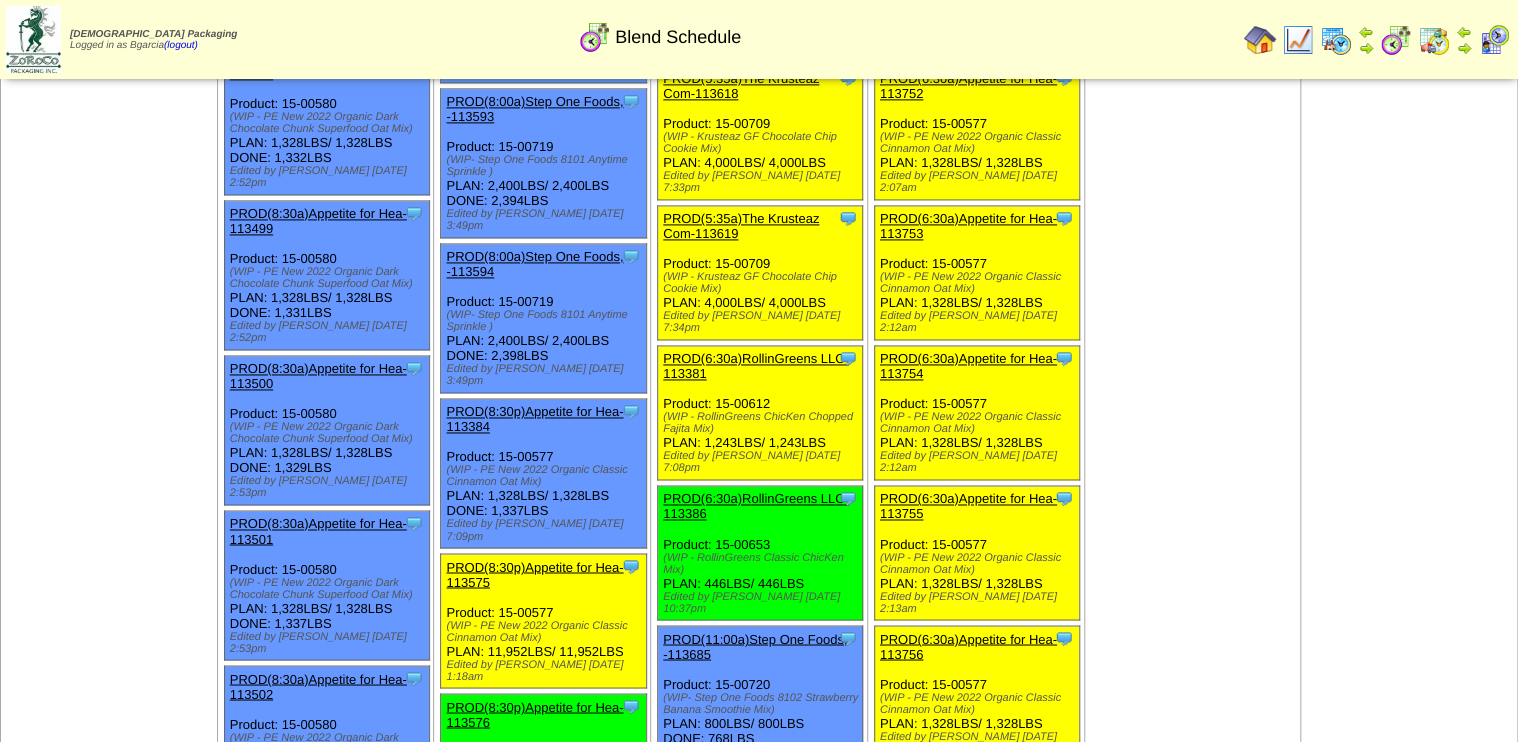 scroll, scrollTop: 1360, scrollLeft: 0, axis: vertical 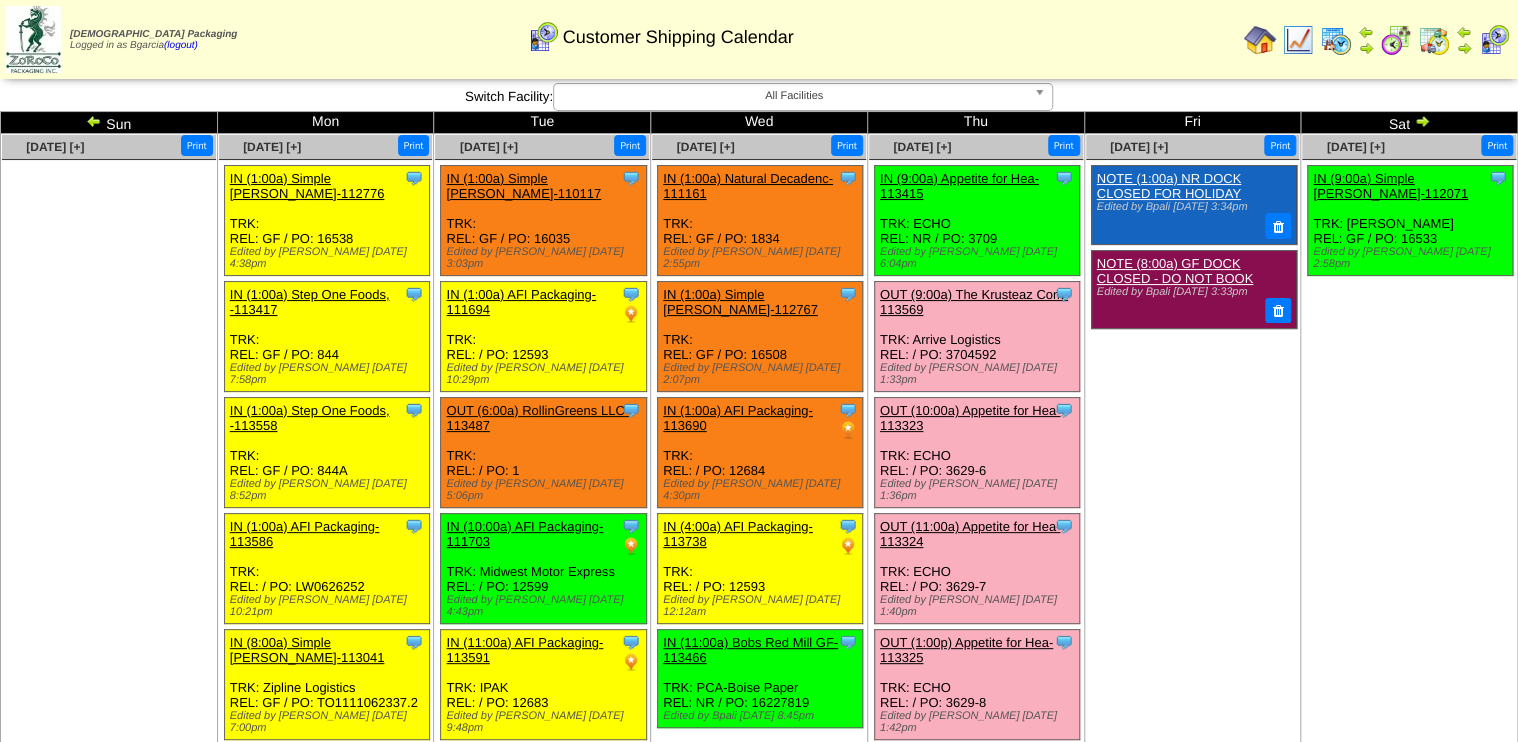click at bounding box center (1396, 40) 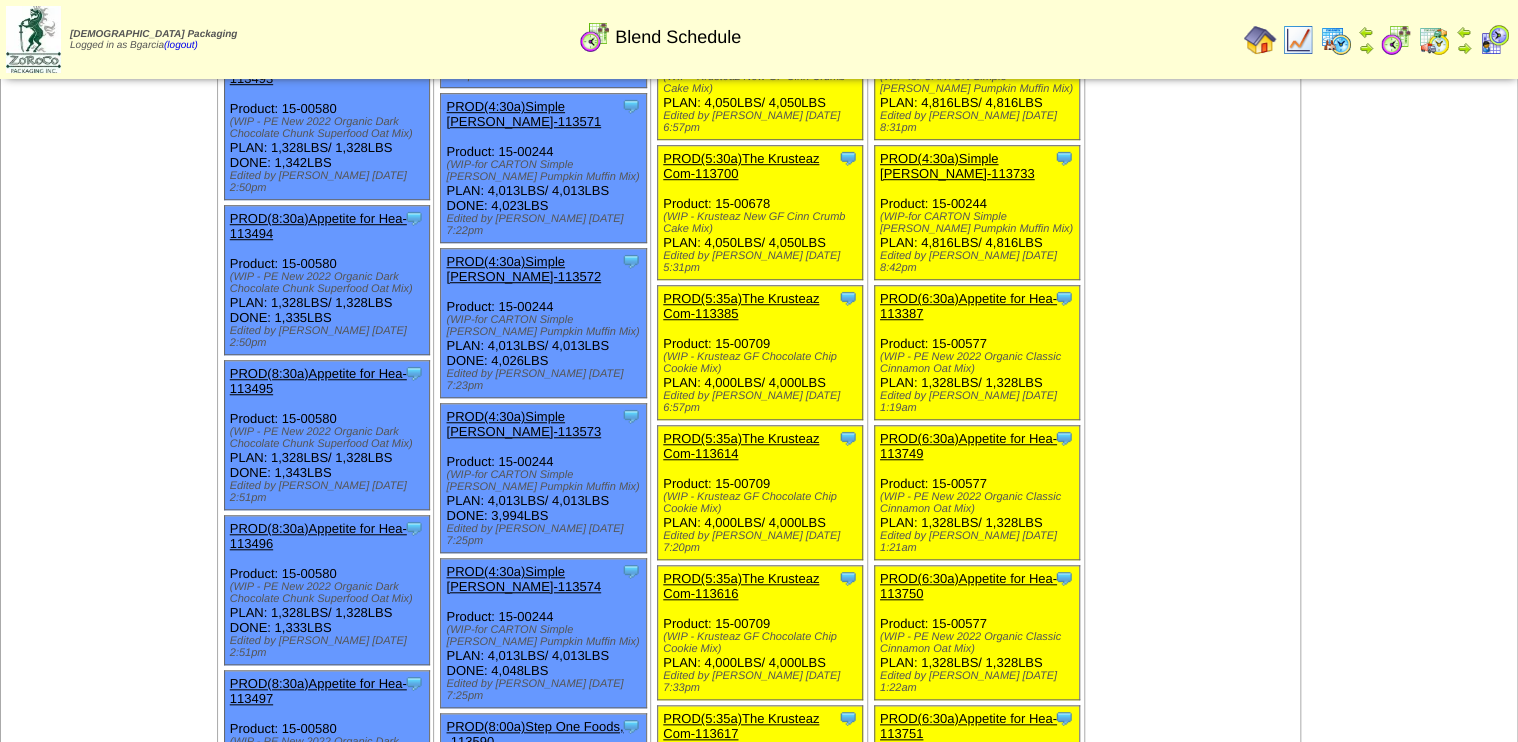 scroll, scrollTop: 640, scrollLeft: 0, axis: vertical 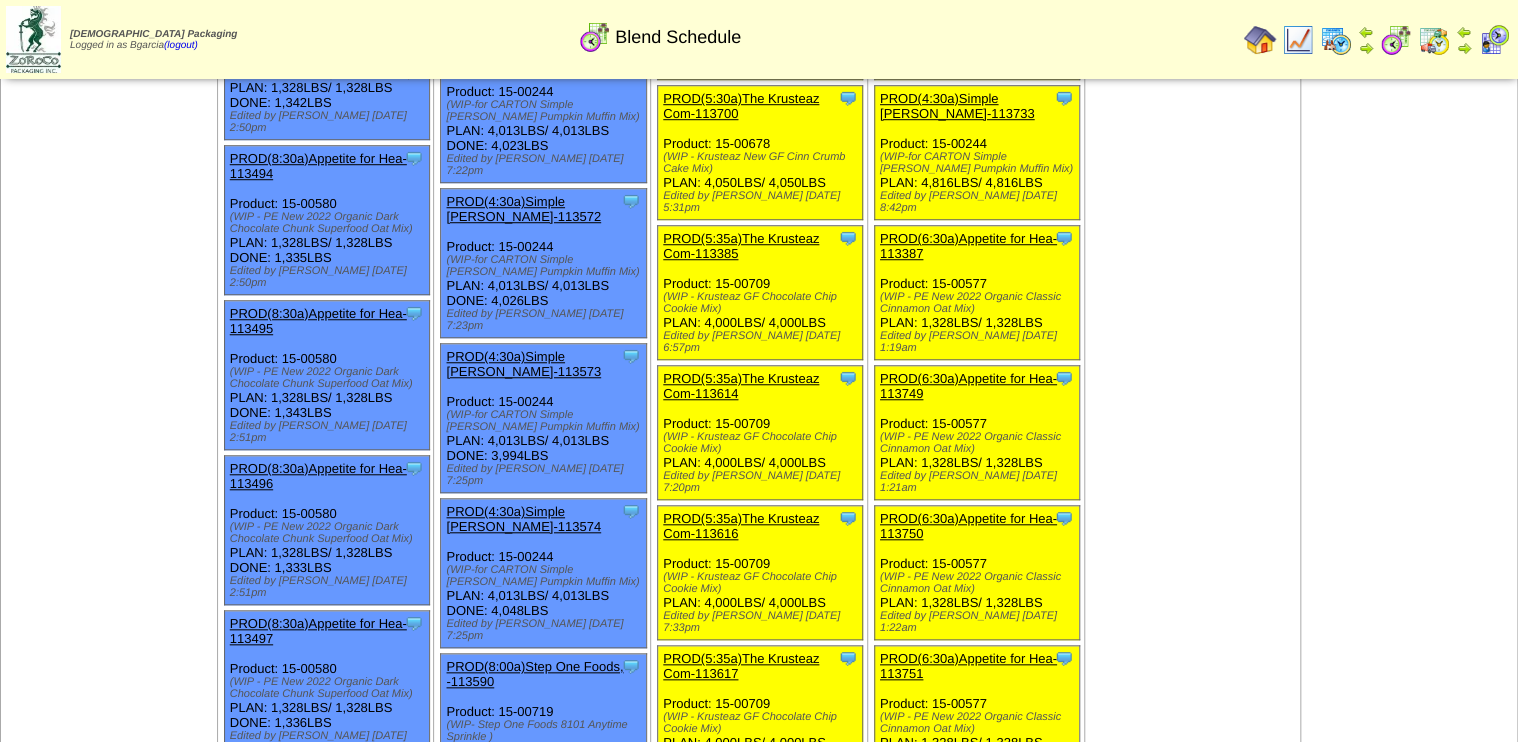 click at bounding box center (1434, 40) 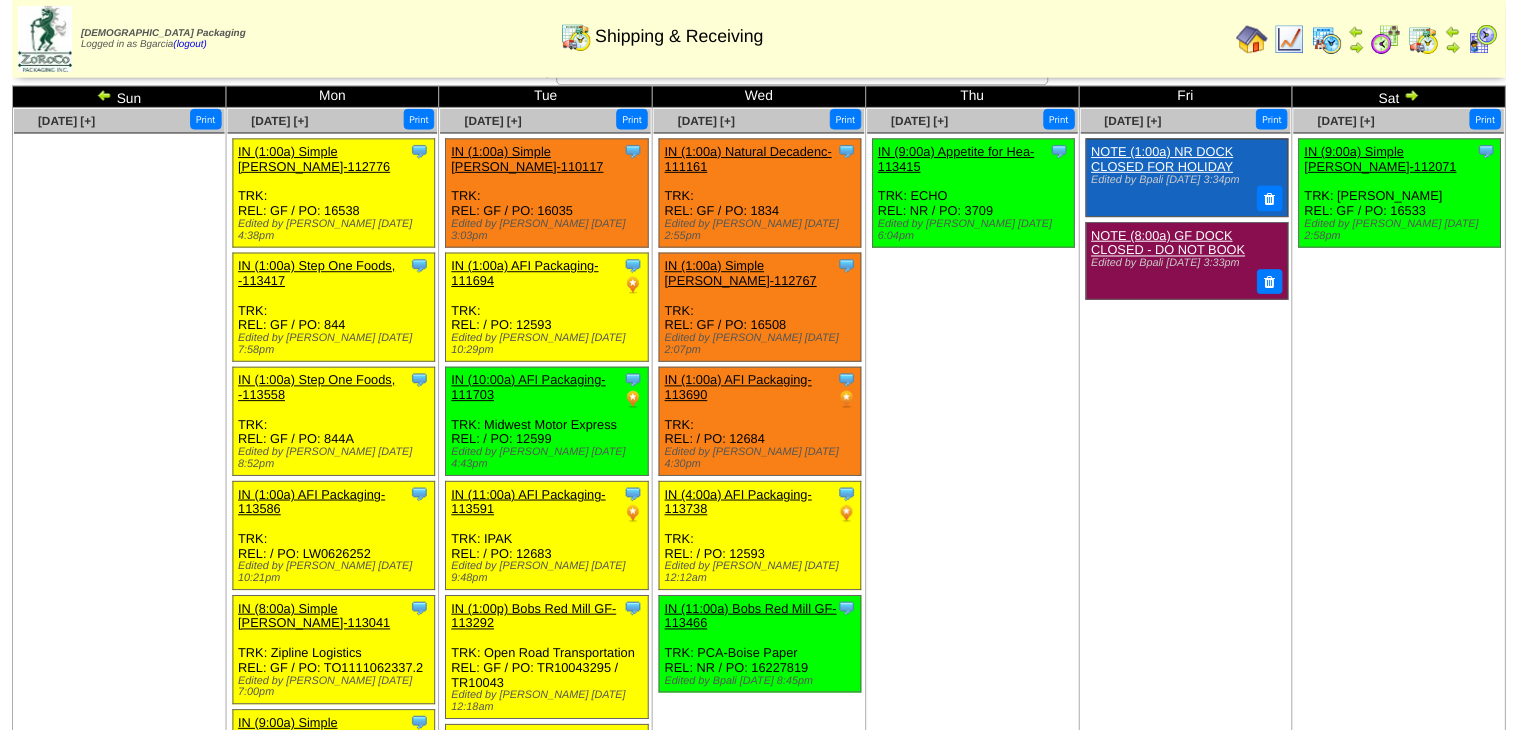 scroll, scrollTop: 0, scrollLeft: 0, axis: both 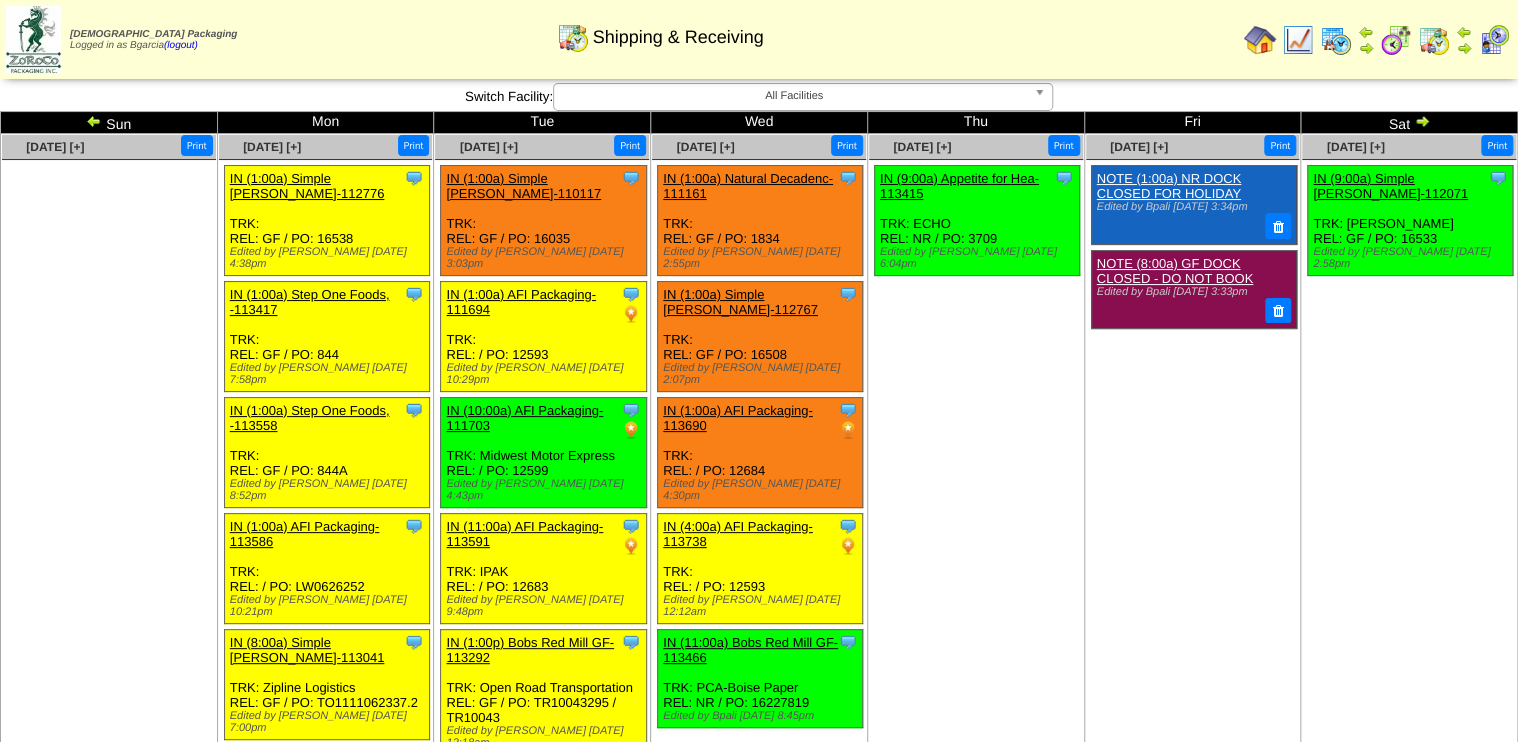 click on "IN
(1:00a)
Simple Mills-110117" at bounding box center [523, 186] 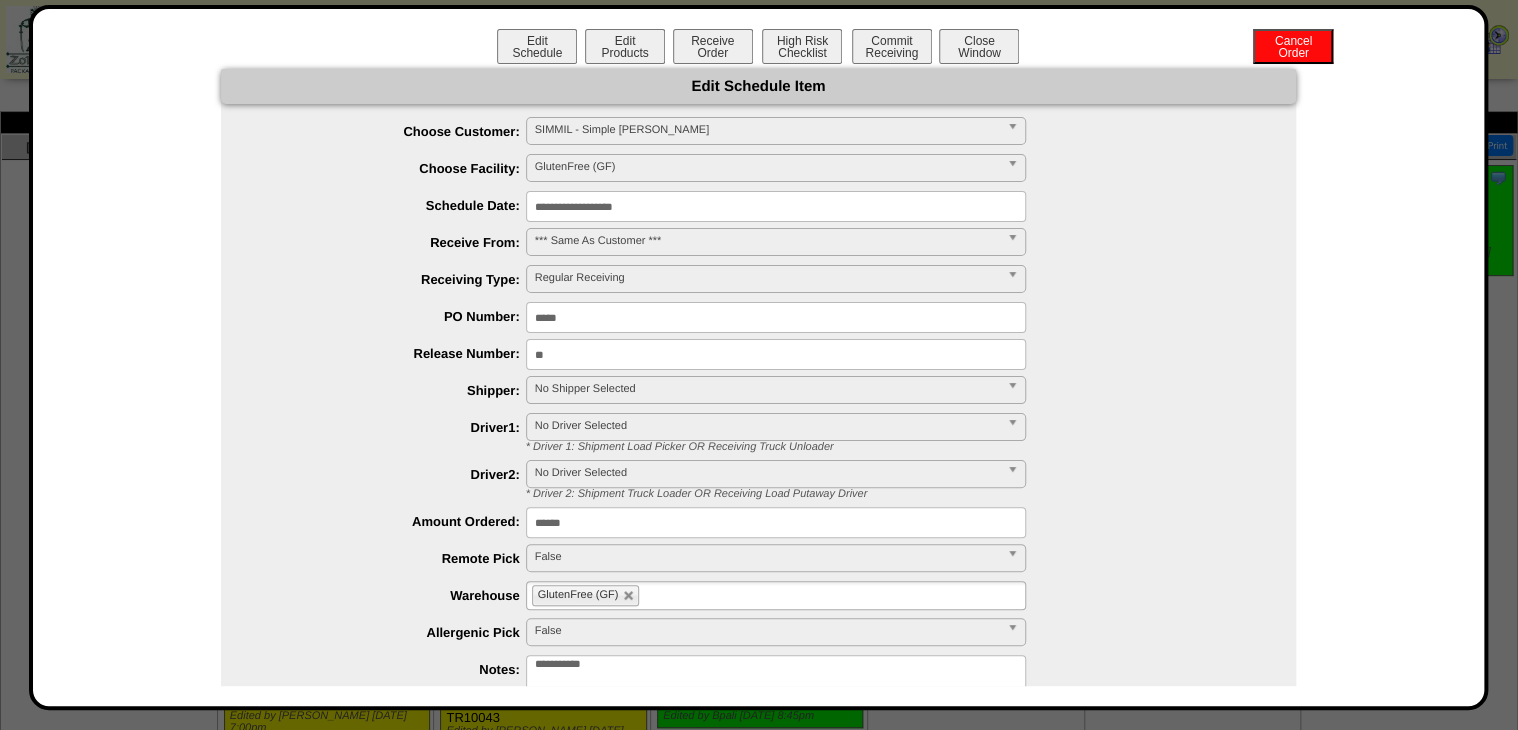 click on "**********" at bounding box center [776, 206] 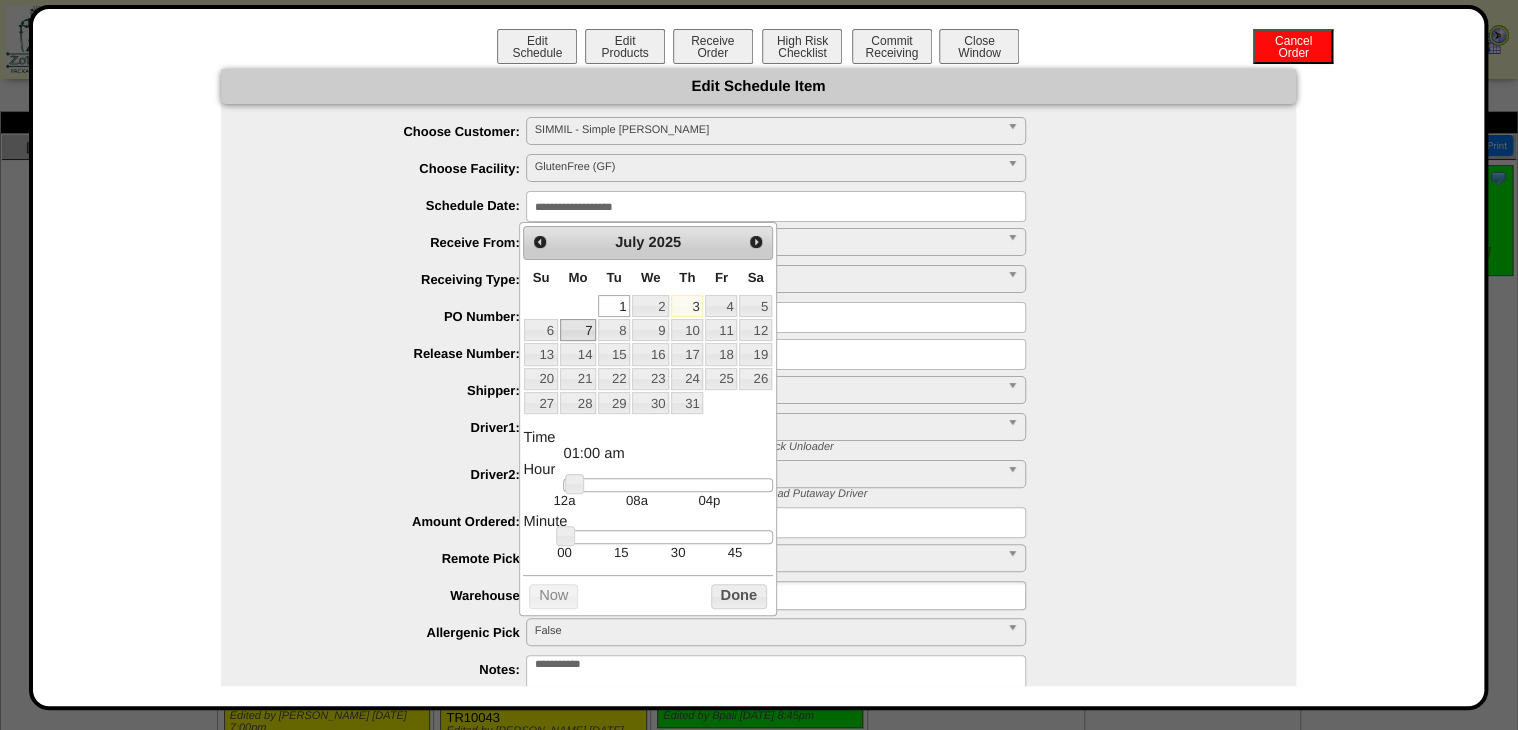 click on "7" at bounding box center (578, 330) 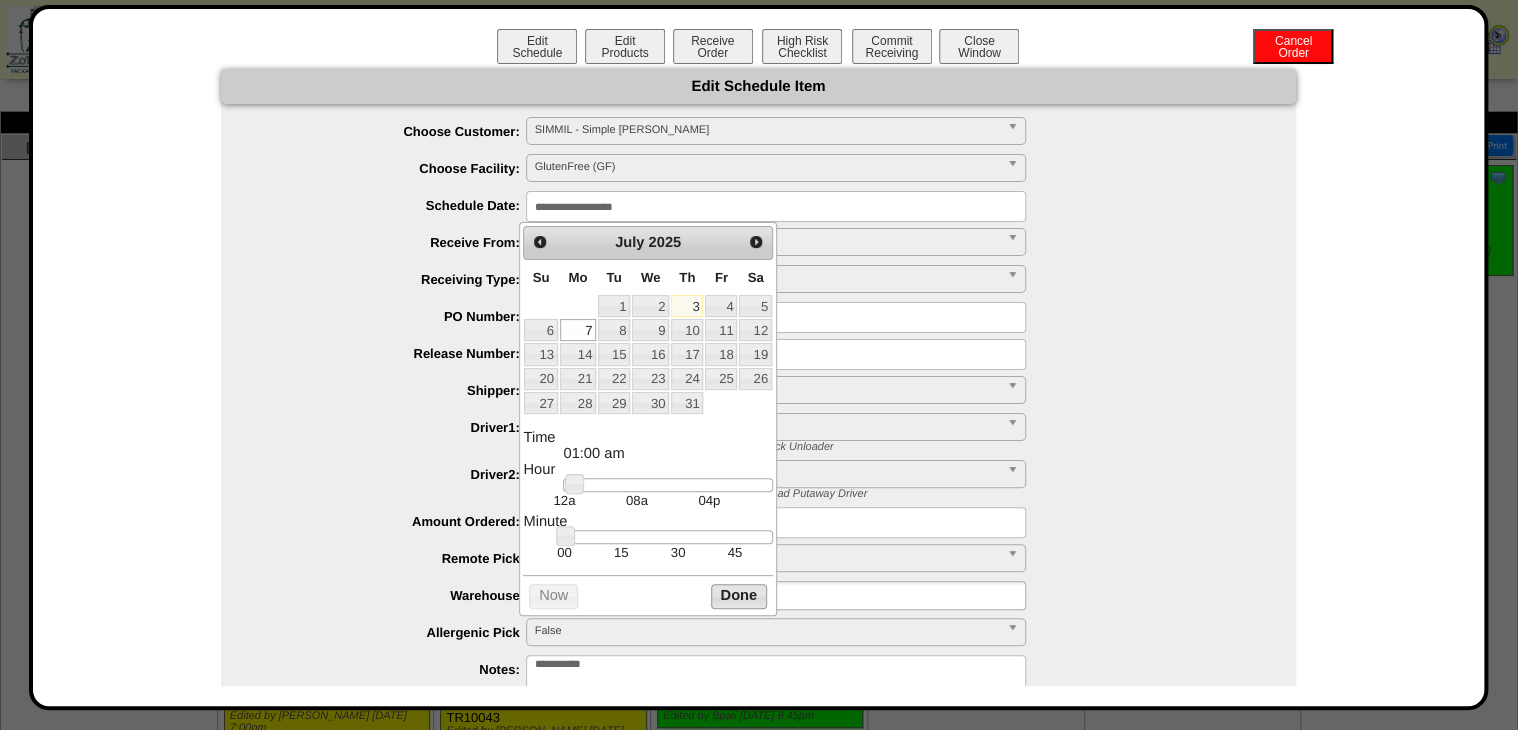 click on "Done" at bounding box center (739, 596) 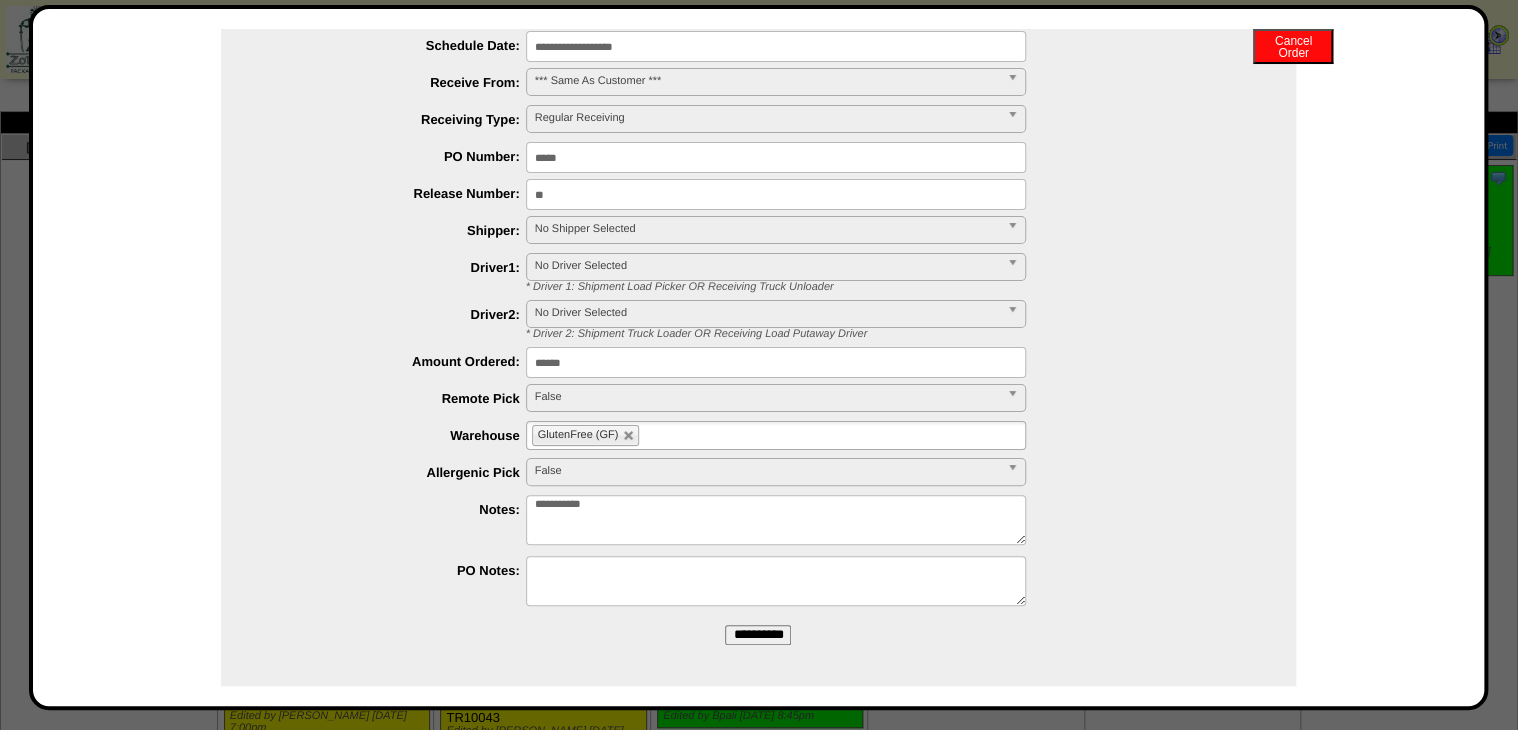 scroll, scrollTop: 165, scrollLeft: 0, axis: vertical 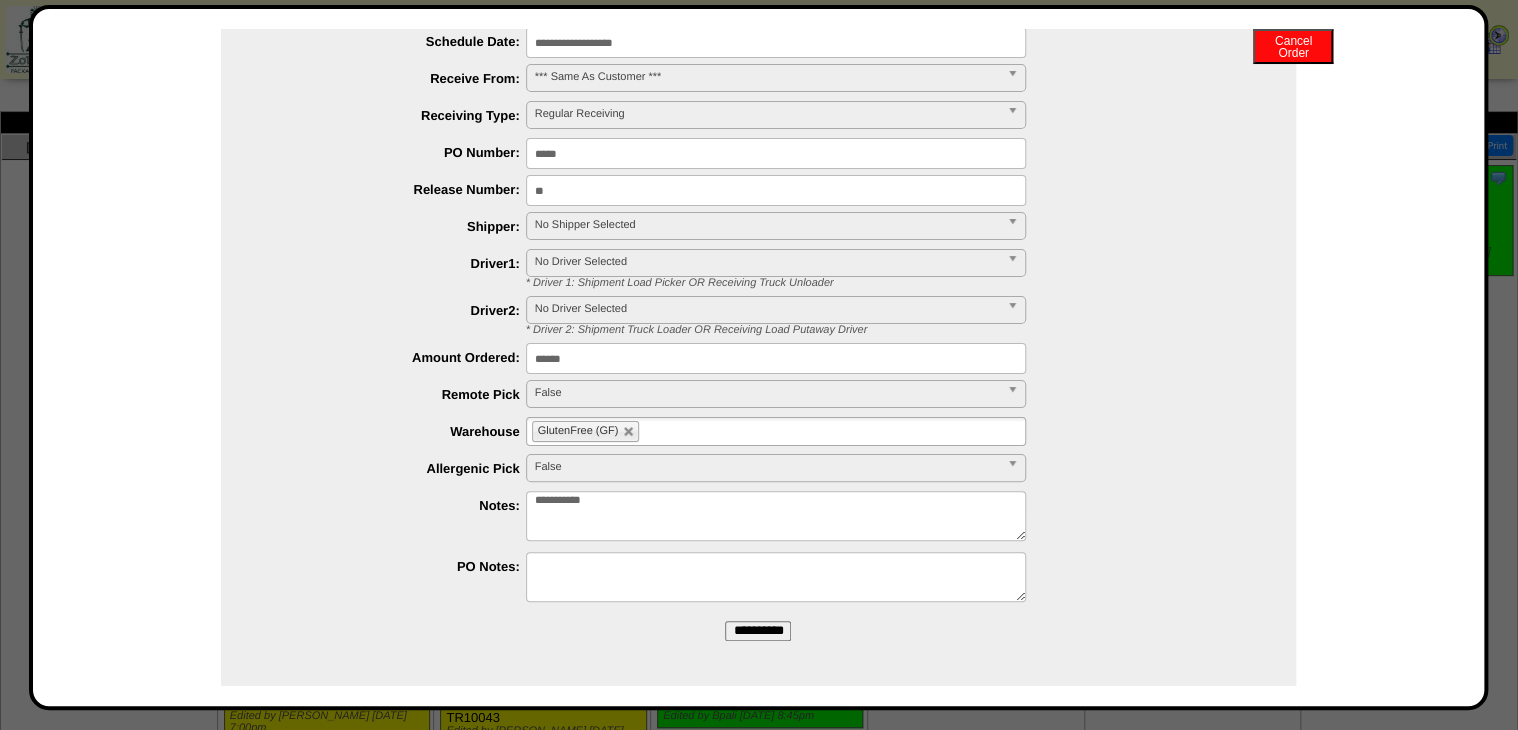 click on "**********" at bounding box center (758, 280) 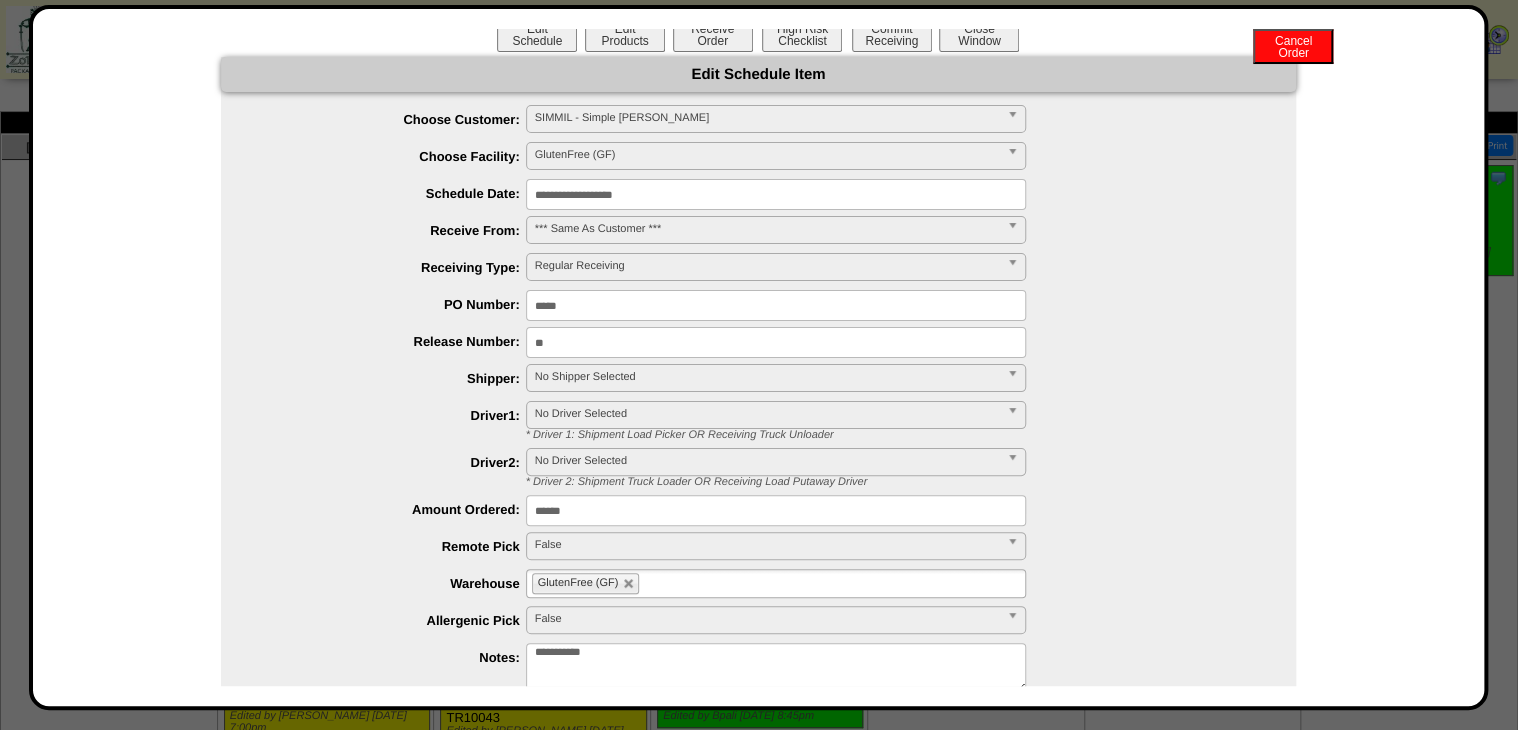 scroll, scrollTop: 0, scrollLeft: 0, axis: both 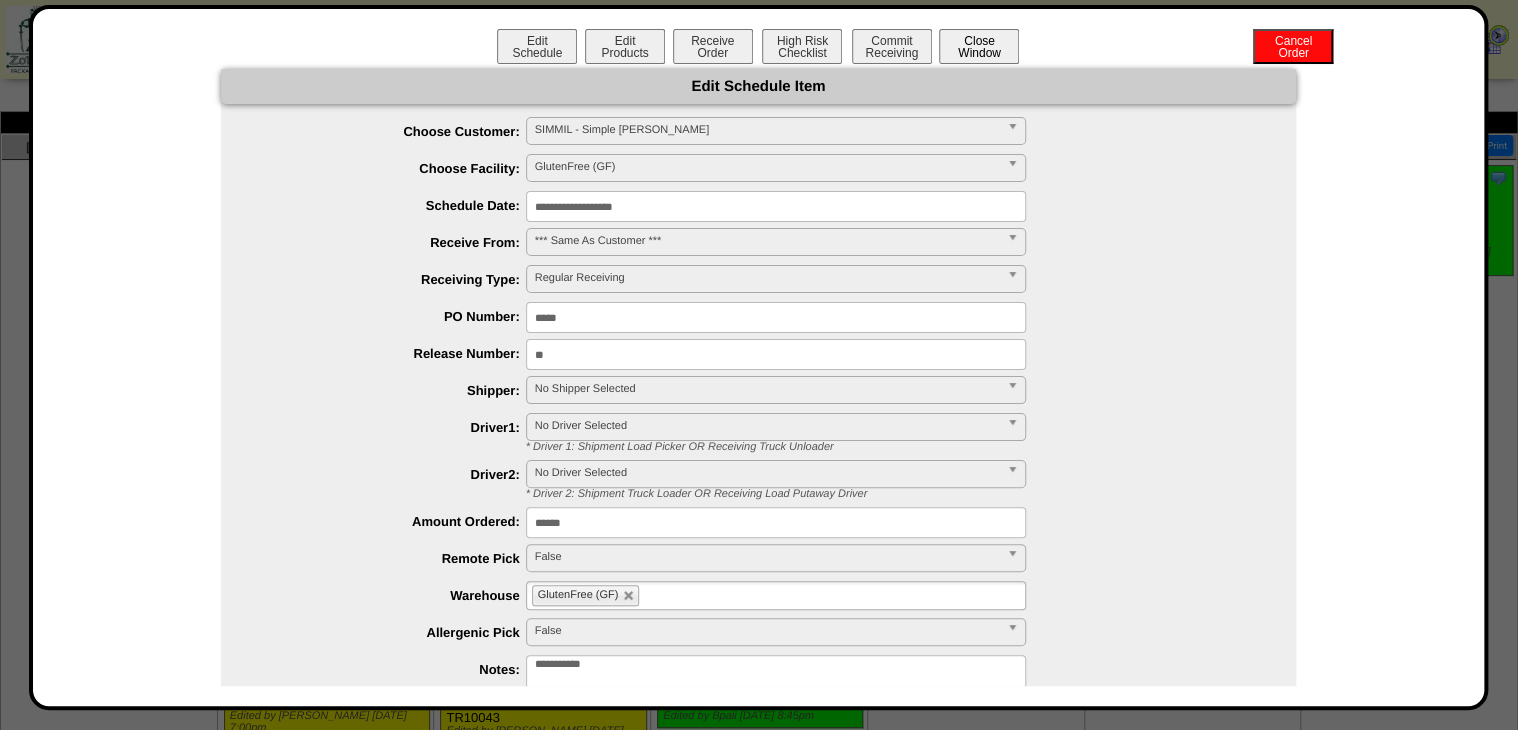 click on "Close Window" at bounding box center (979, 46) 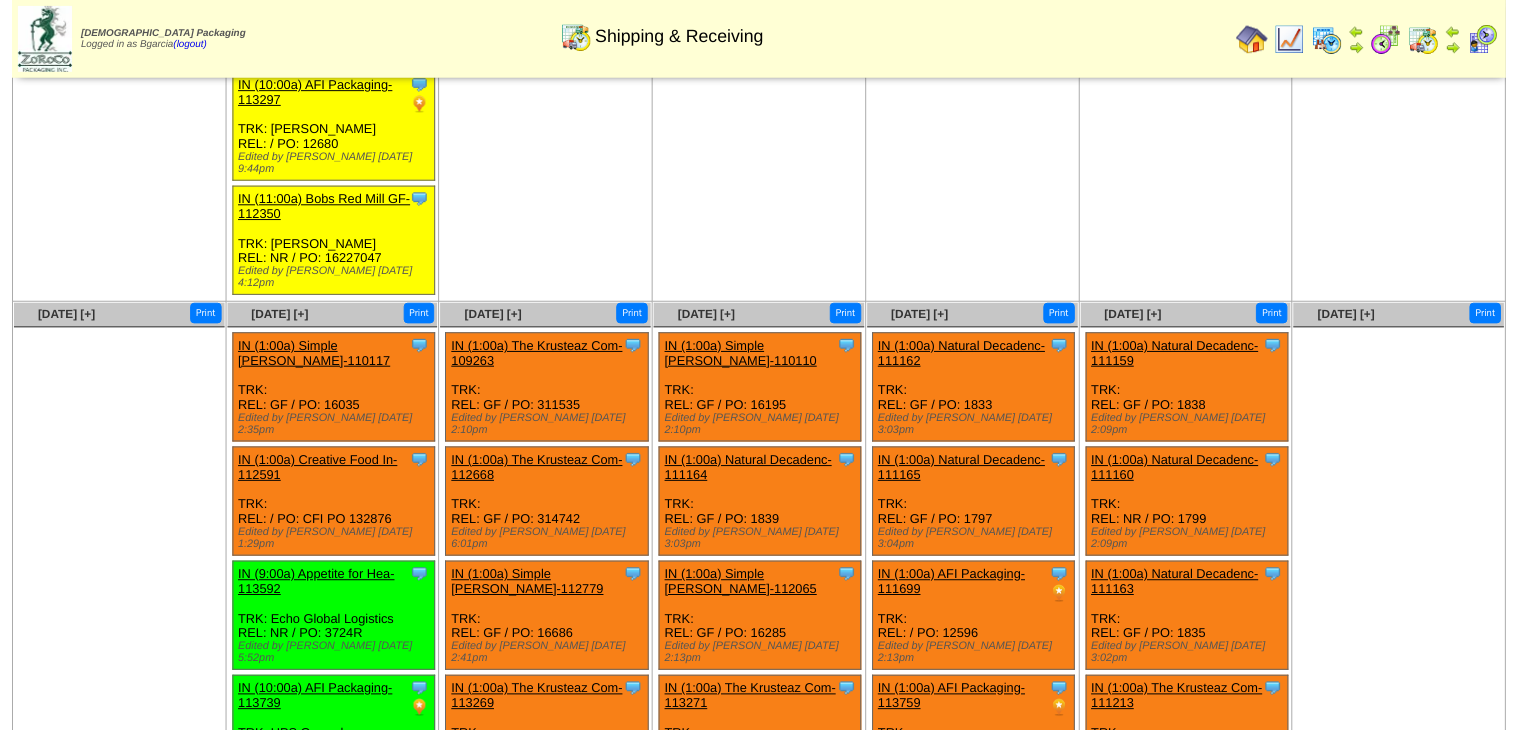 scroll, scrollTop: 880, scrollLeft: 0, axis: vertical 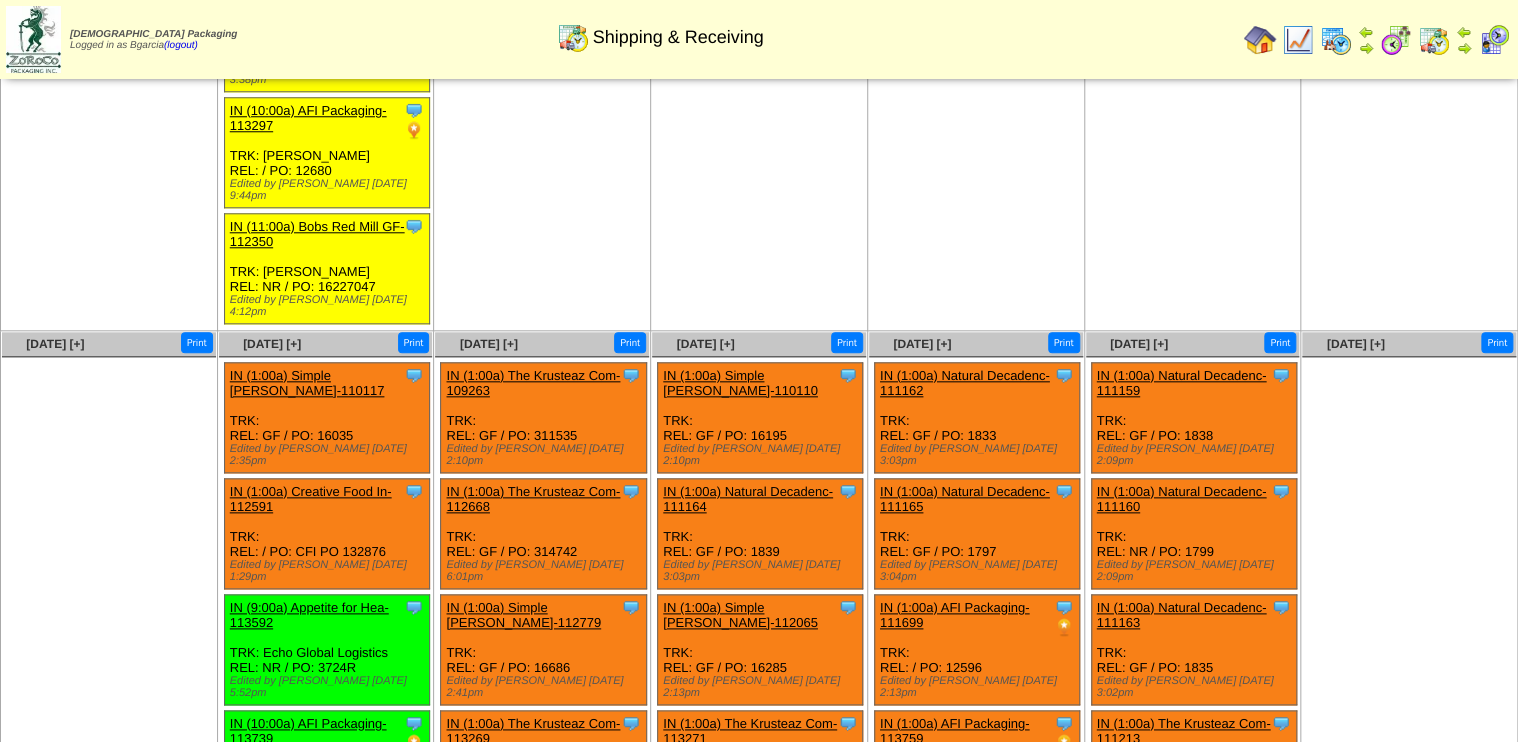 click on "Clone Item
IN
(1:00a)
Simple [PERSON_NAME]-110117
Simple [PERSON_NAME]
ScheduleID: 110117
10000 LBS:
04-01261
(Simple [PERSON_NAME] Banana Powder Freeze Dried (LB))
Total
10000
Order #
110117
Release #
GF
PO #" at bounding box center (326, 418) 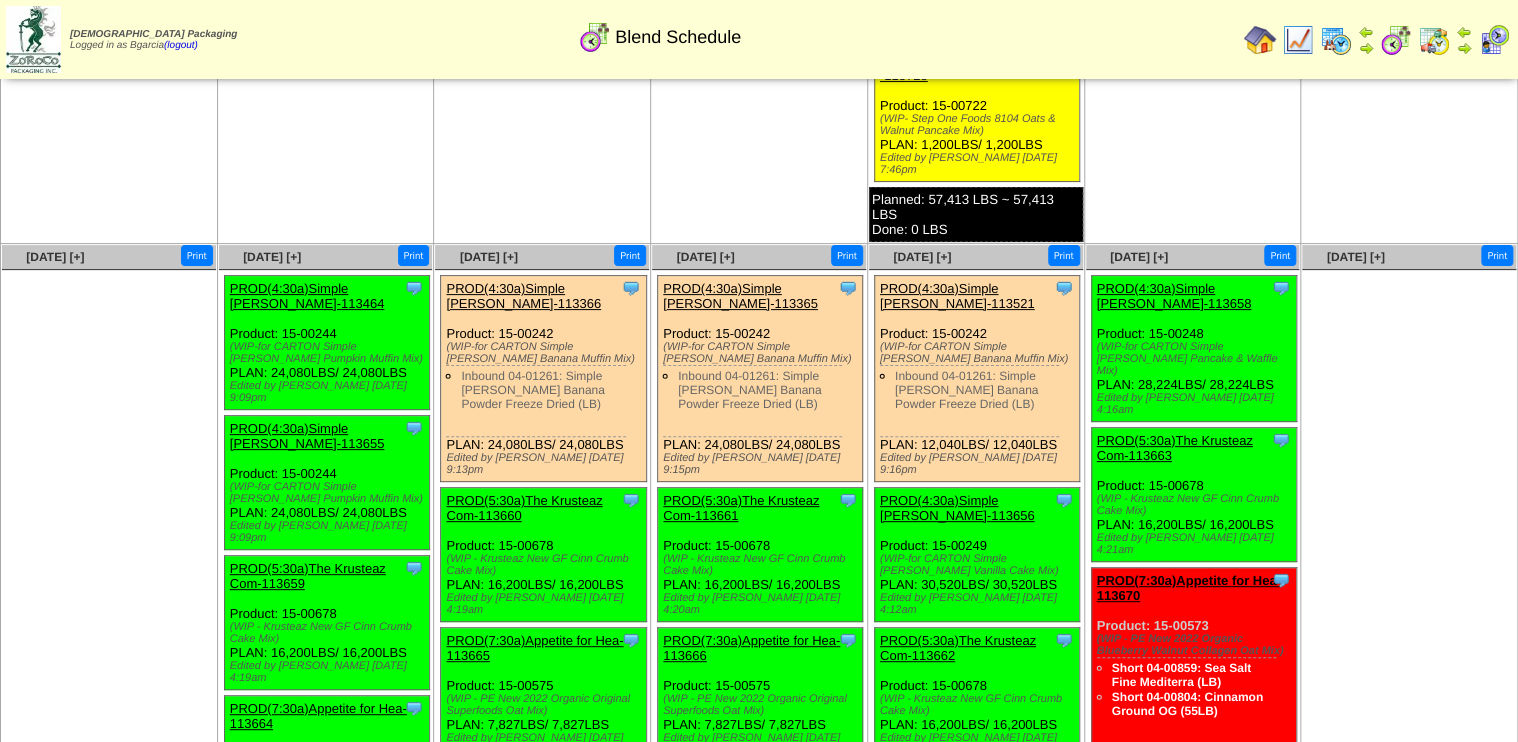 scroll, scrollTop: 3920, scrollLeft: 0, axis: vertical 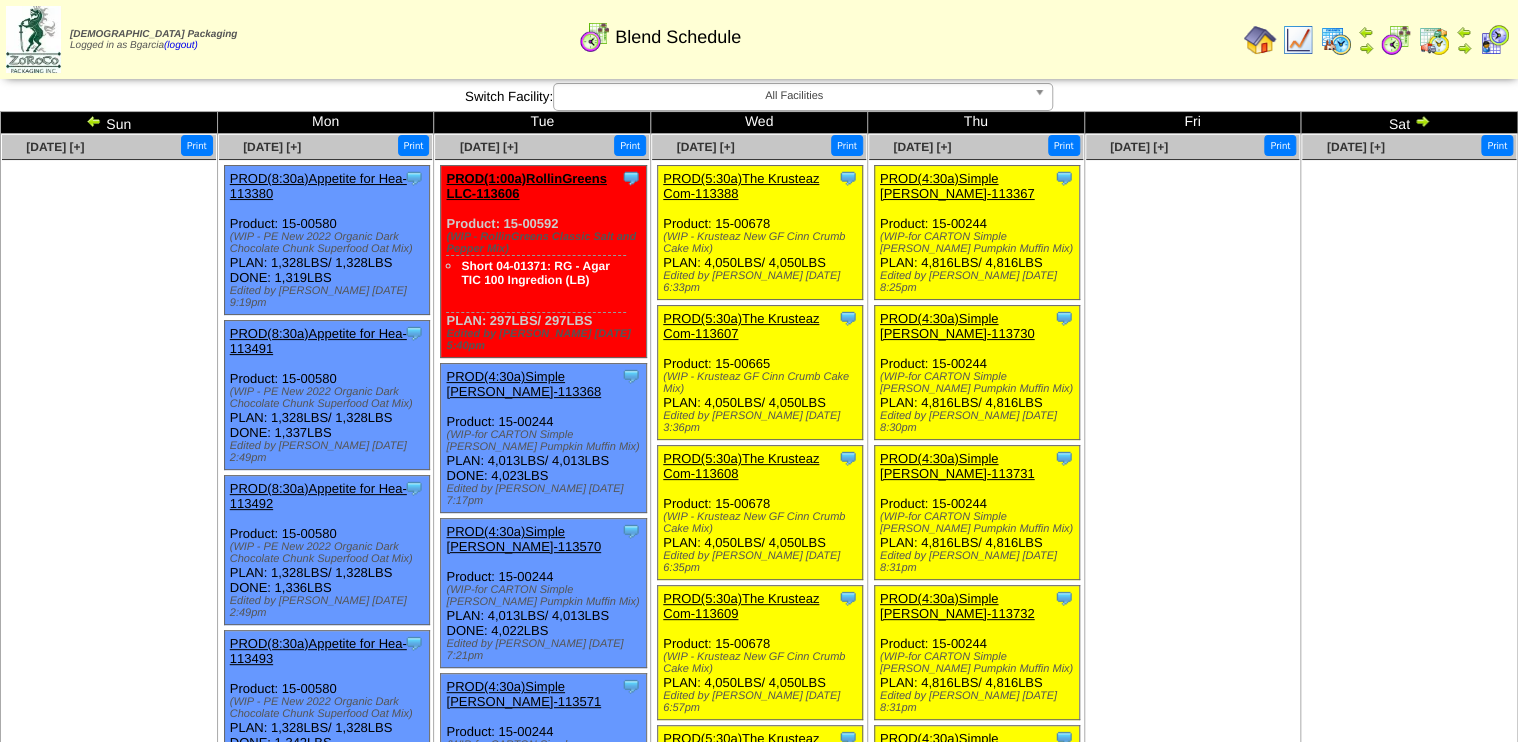 click at bounding box center [1422, 121] 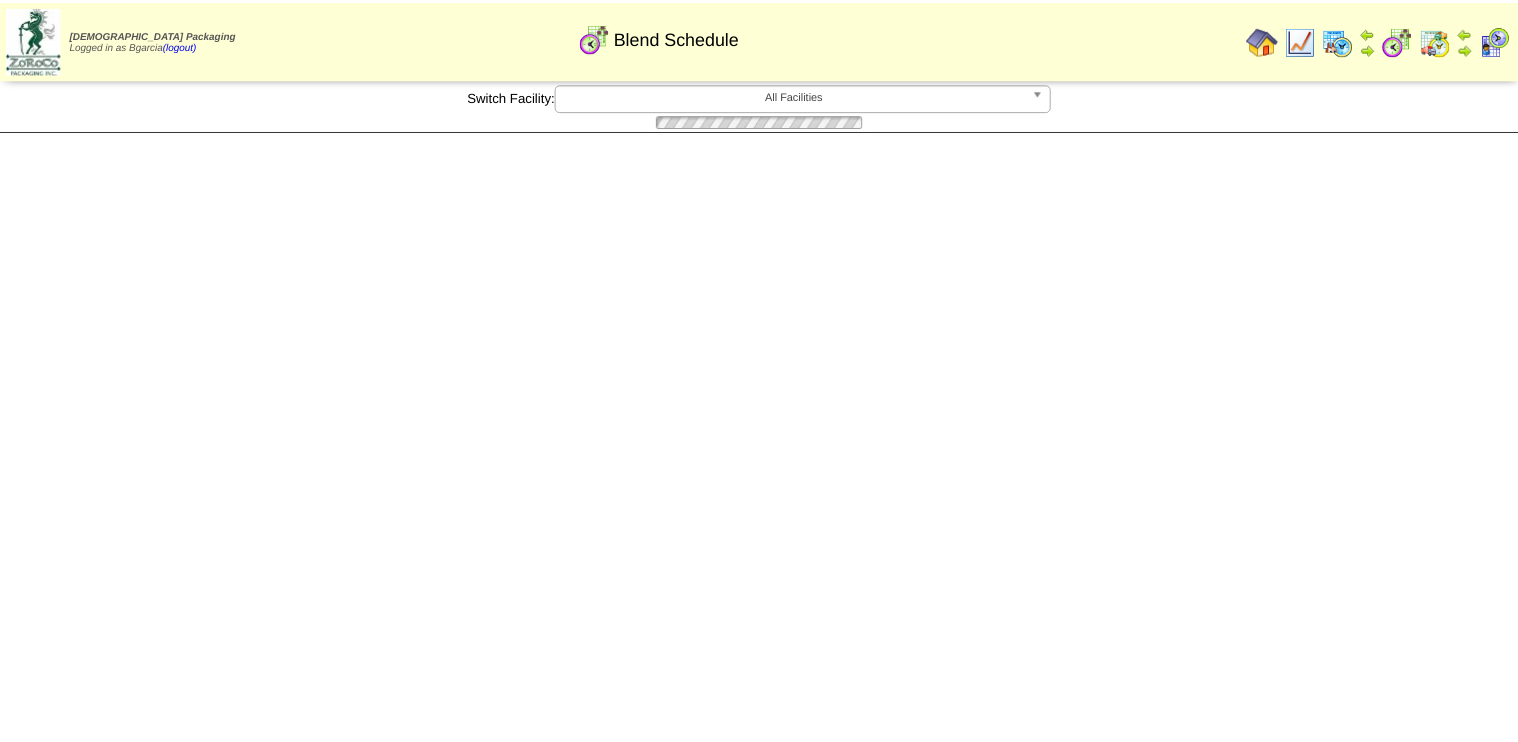 scroll, scrollTop: 0, scrollLeft: 0, axis: both 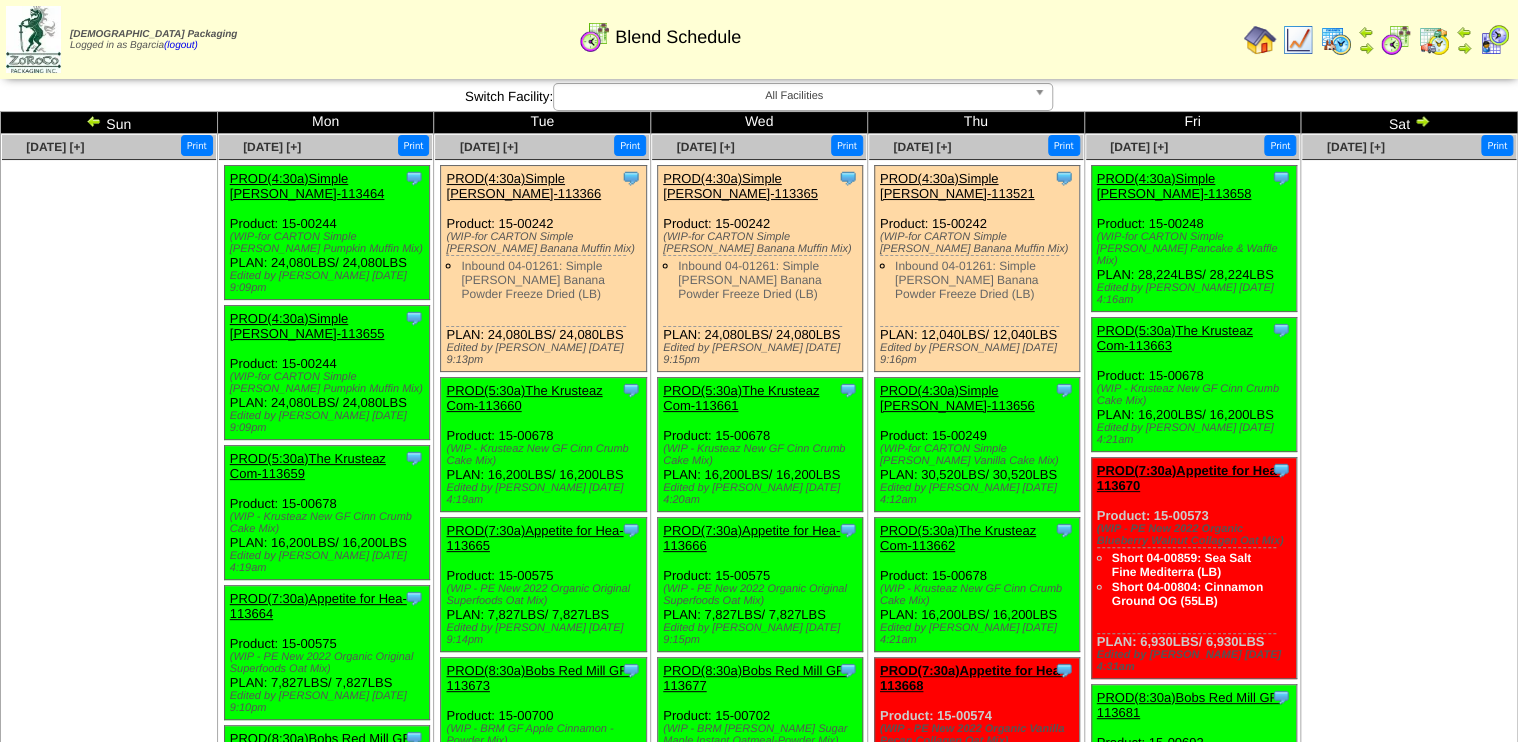 click at bounding box center [1336, 40] 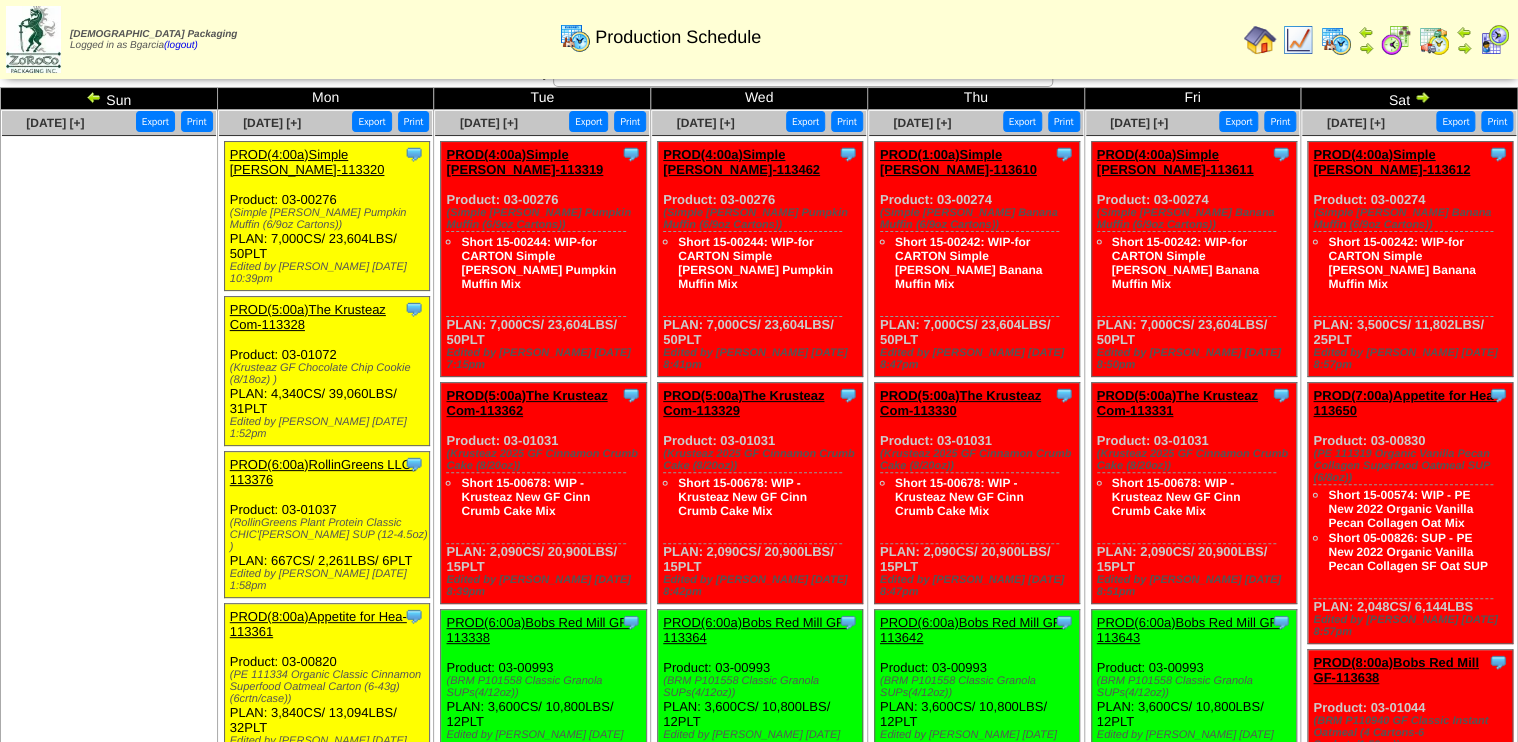 scroll, scrollTop: 0, scrollLeft: 0, axis: both 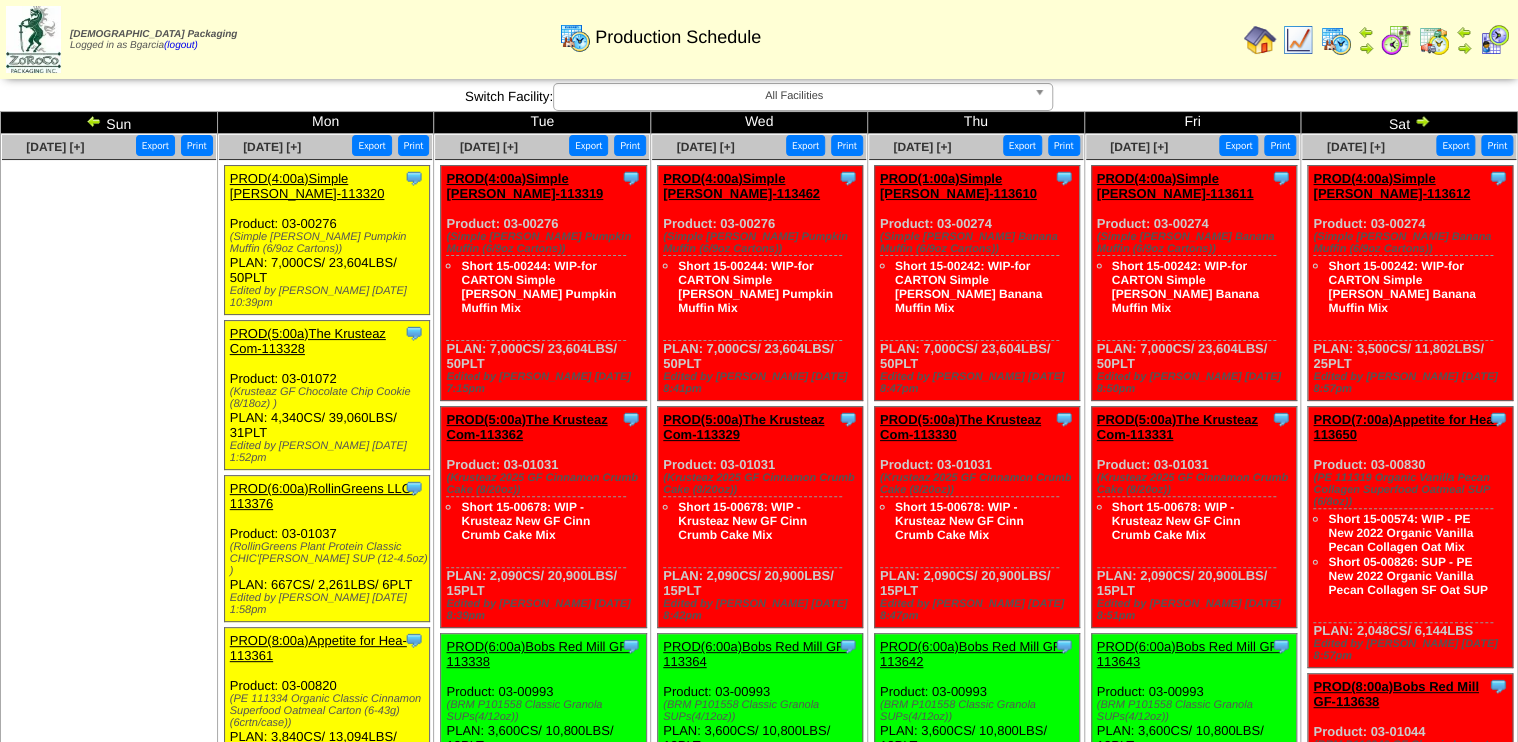 click at bounding box center (1396, 40) 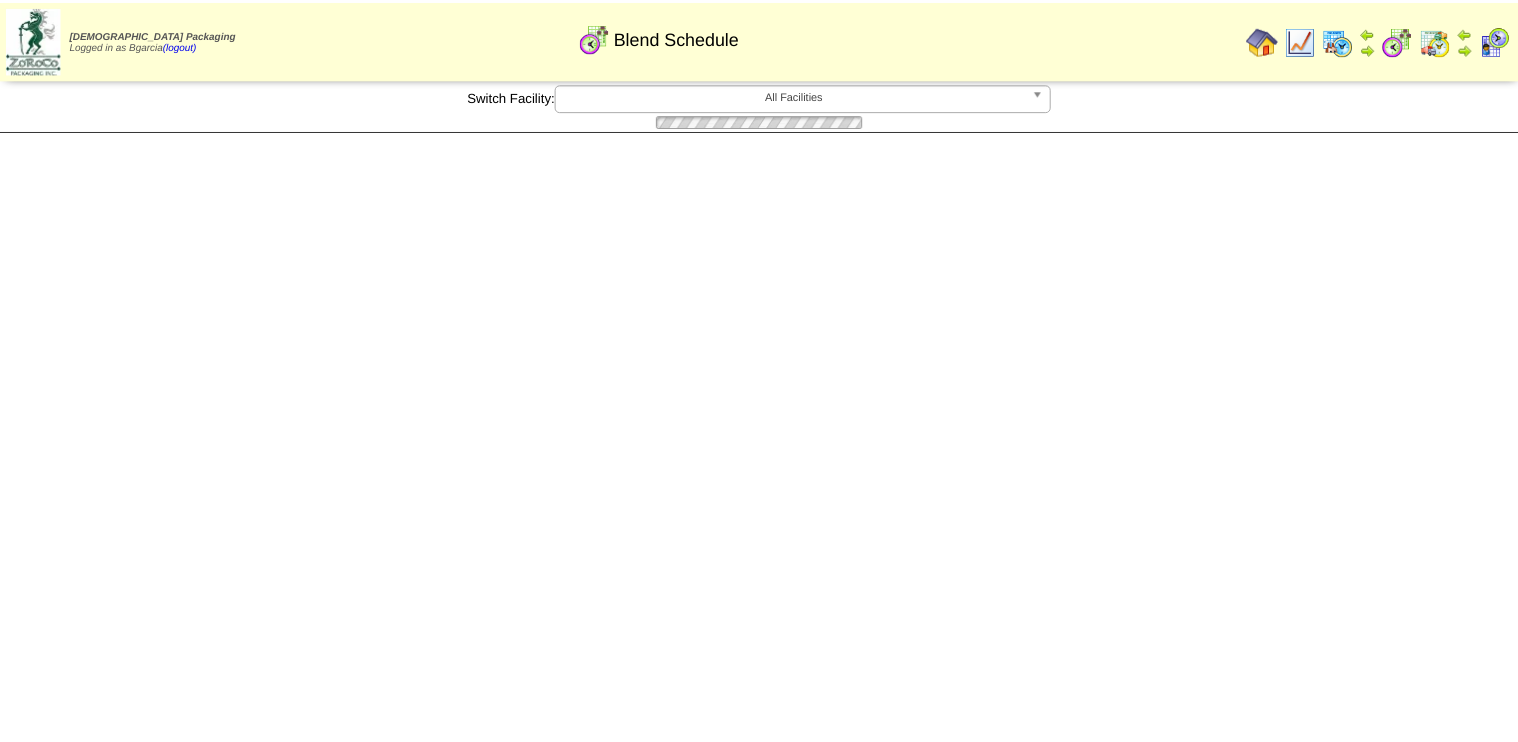 scroll, scrollTop: 0, scrollLeft: 0, axis: both 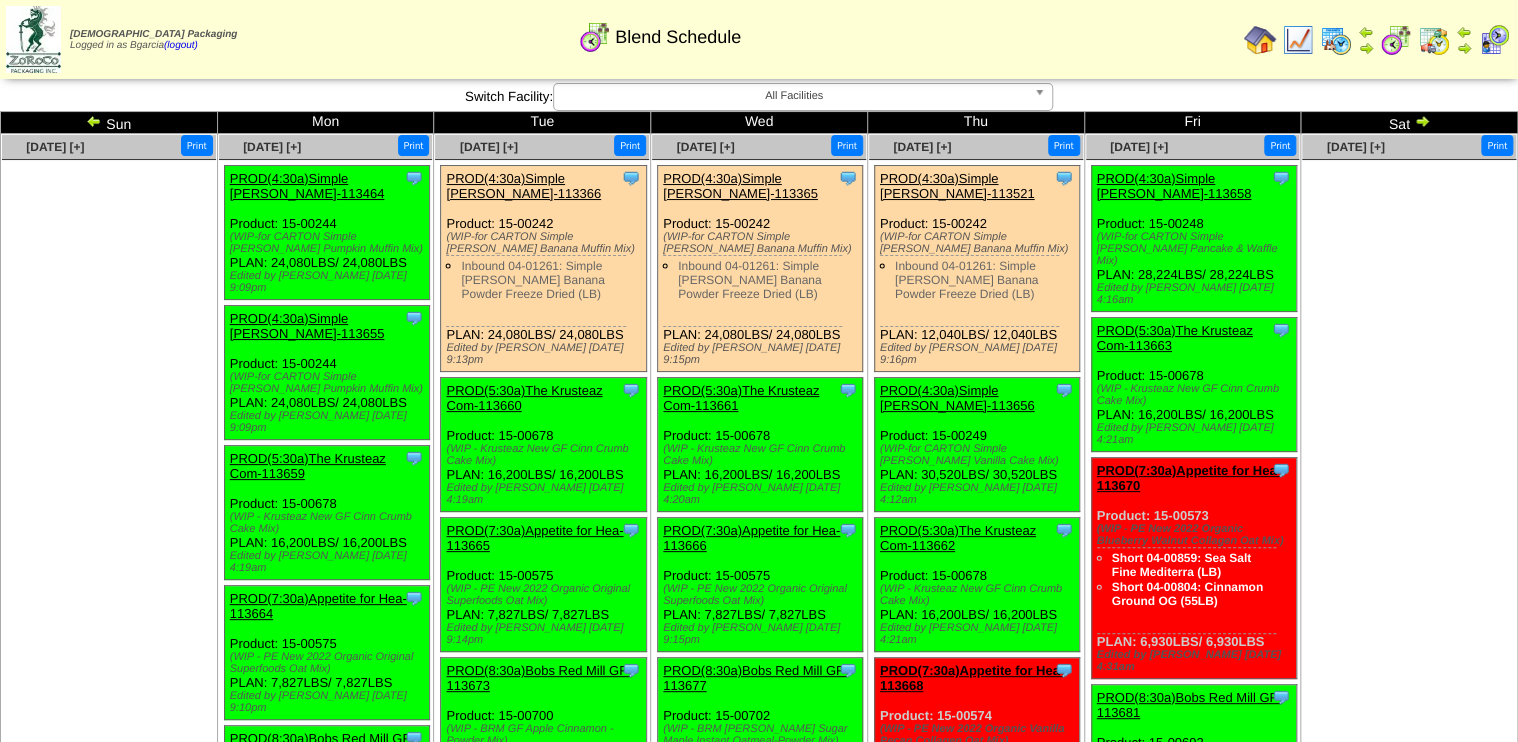 click at bounding box center (1434, 40) 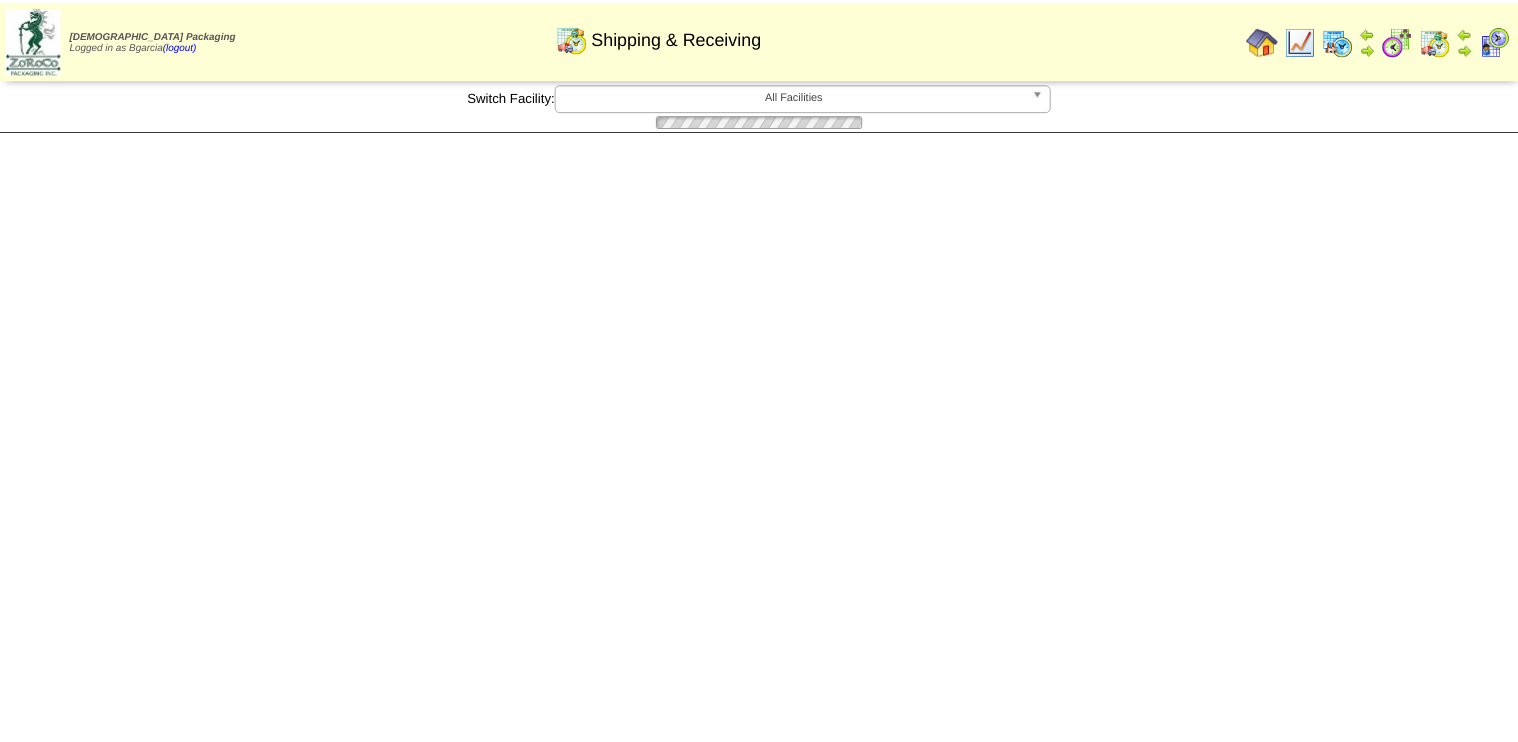 scroll, scrollTop: 0, scrollLeft: 0, axis: both 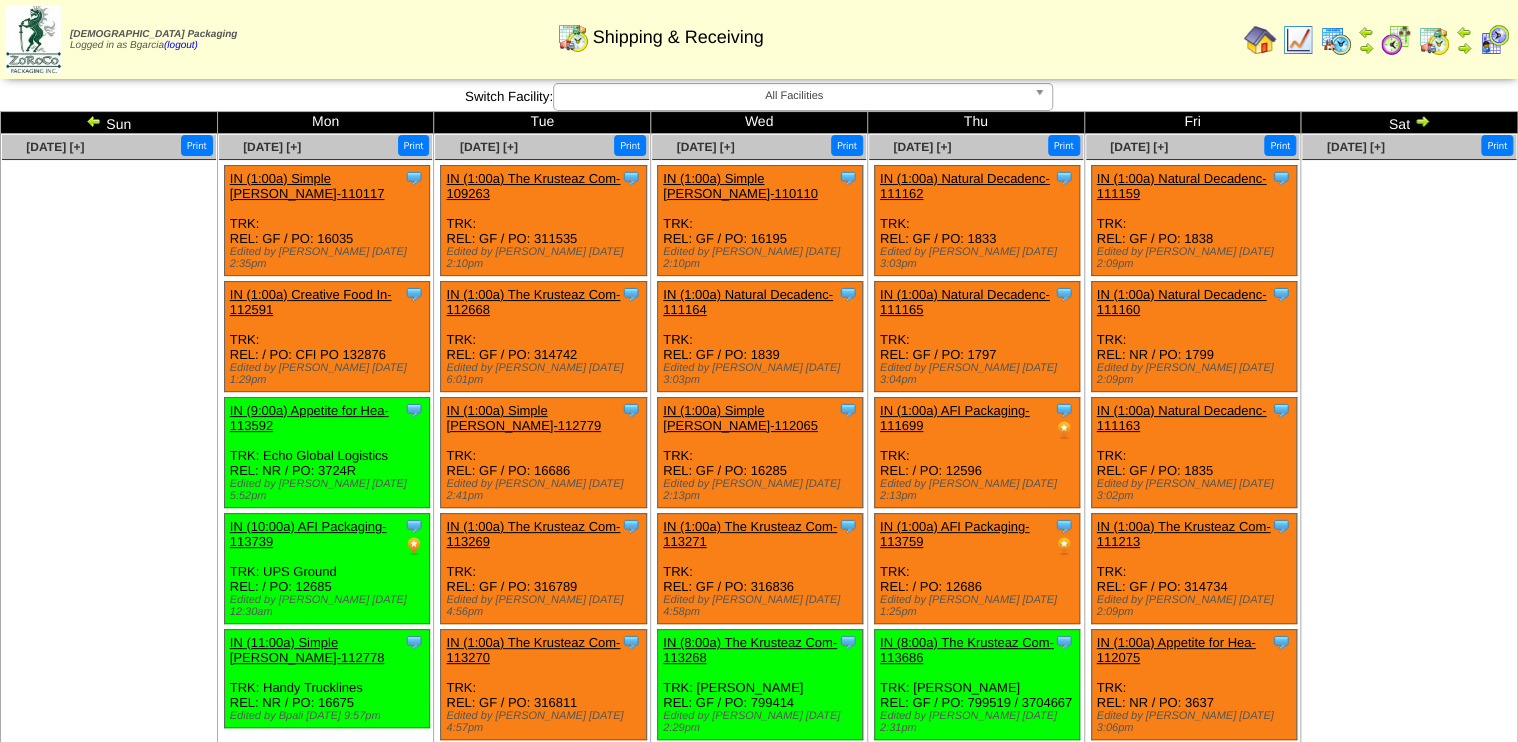 click at bounding box center (1260, 40) 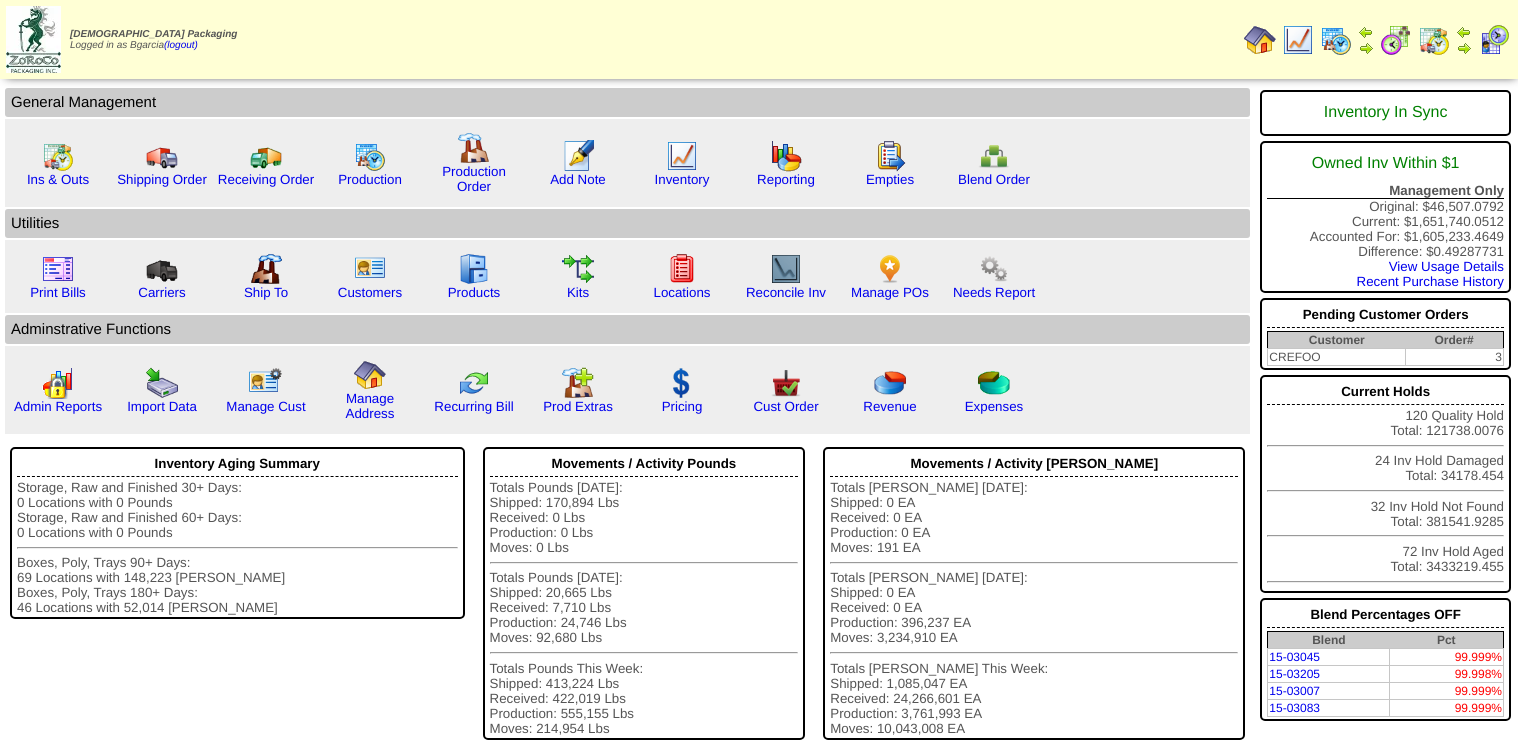 scroll, scrollTop: 0, scrollLeft: 0, axis: both 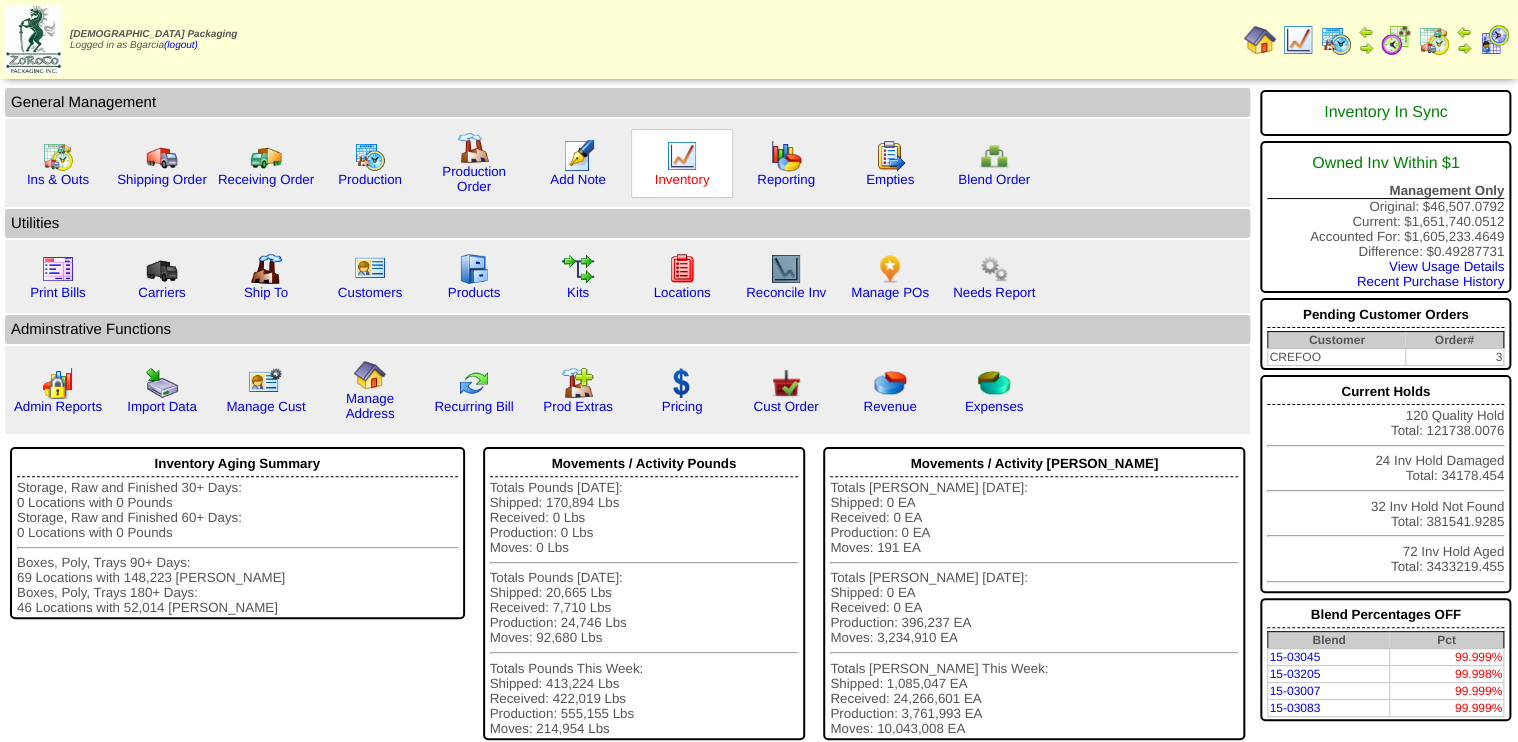 click on "Inventory" at bounding box center [682, 179] 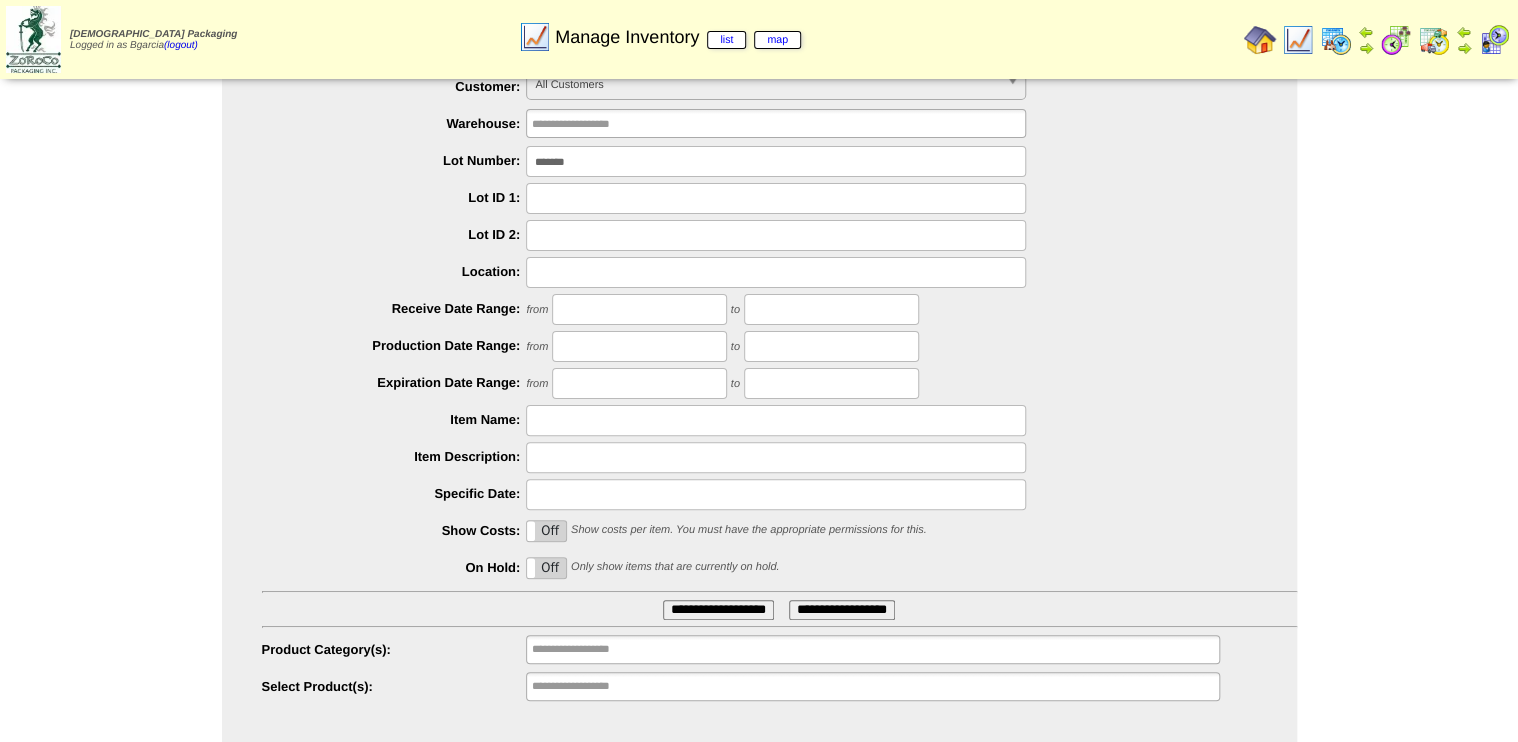 scroll, scrollTop: 91, scrollLeft: 0, axis: vertical 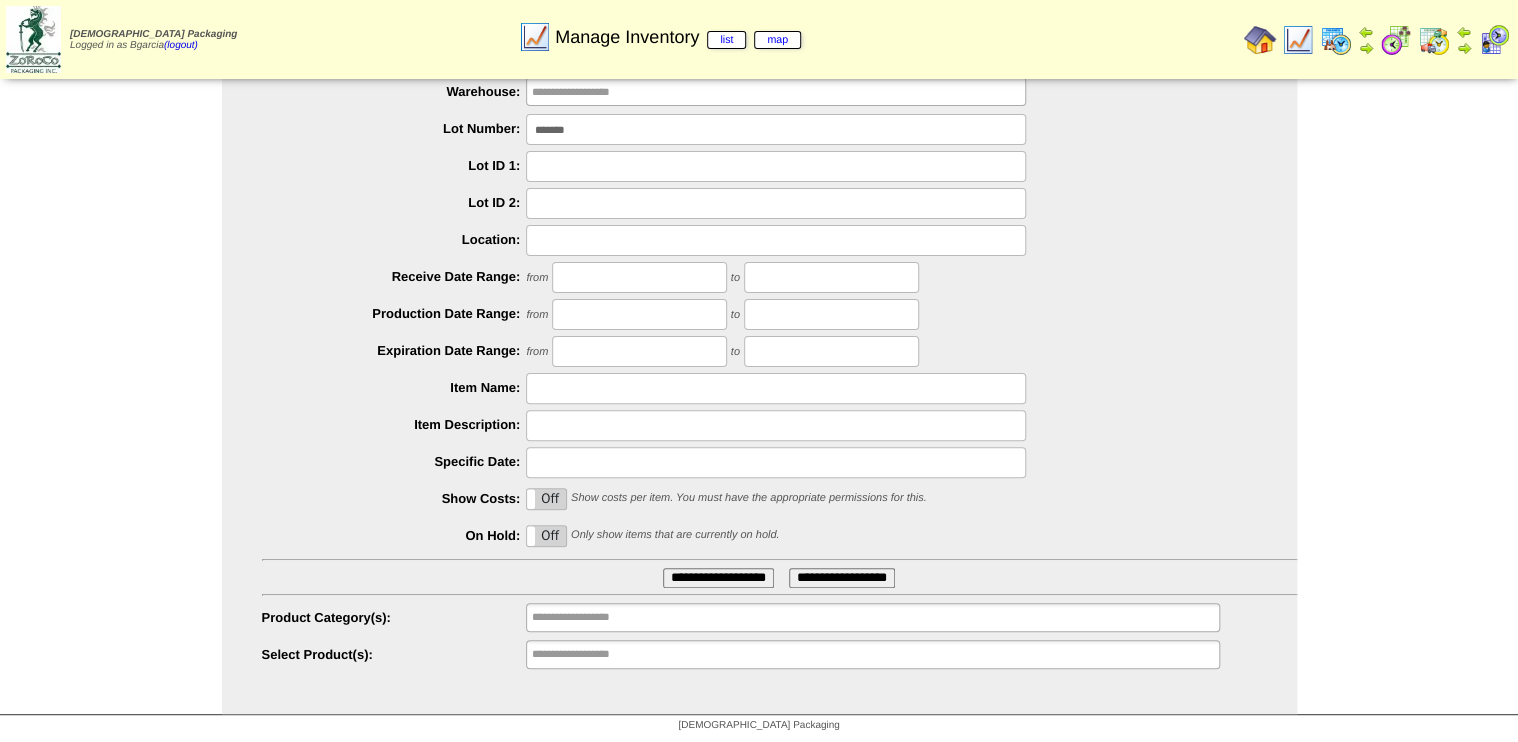 click on "**********" at bounding box center [872, 654] 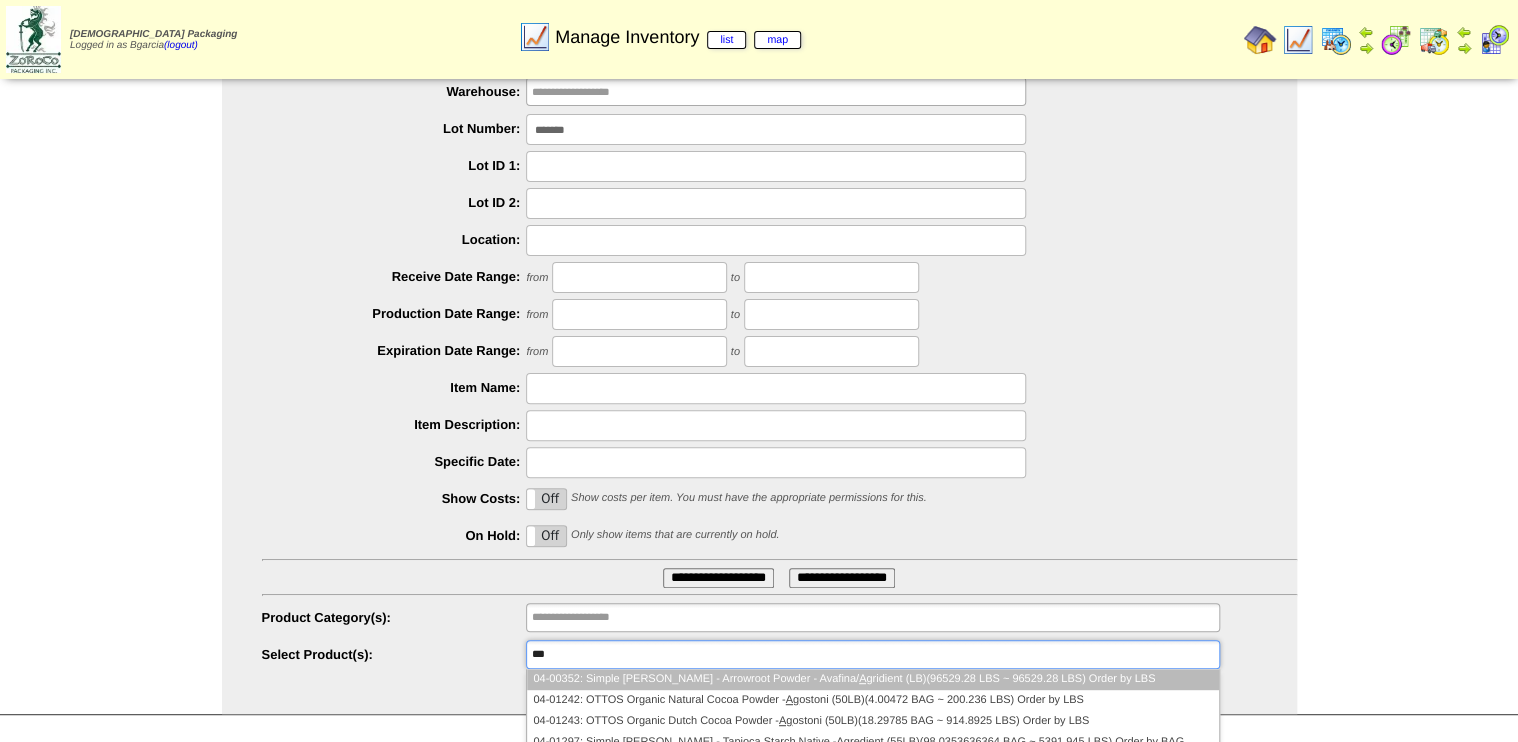 type on "****" 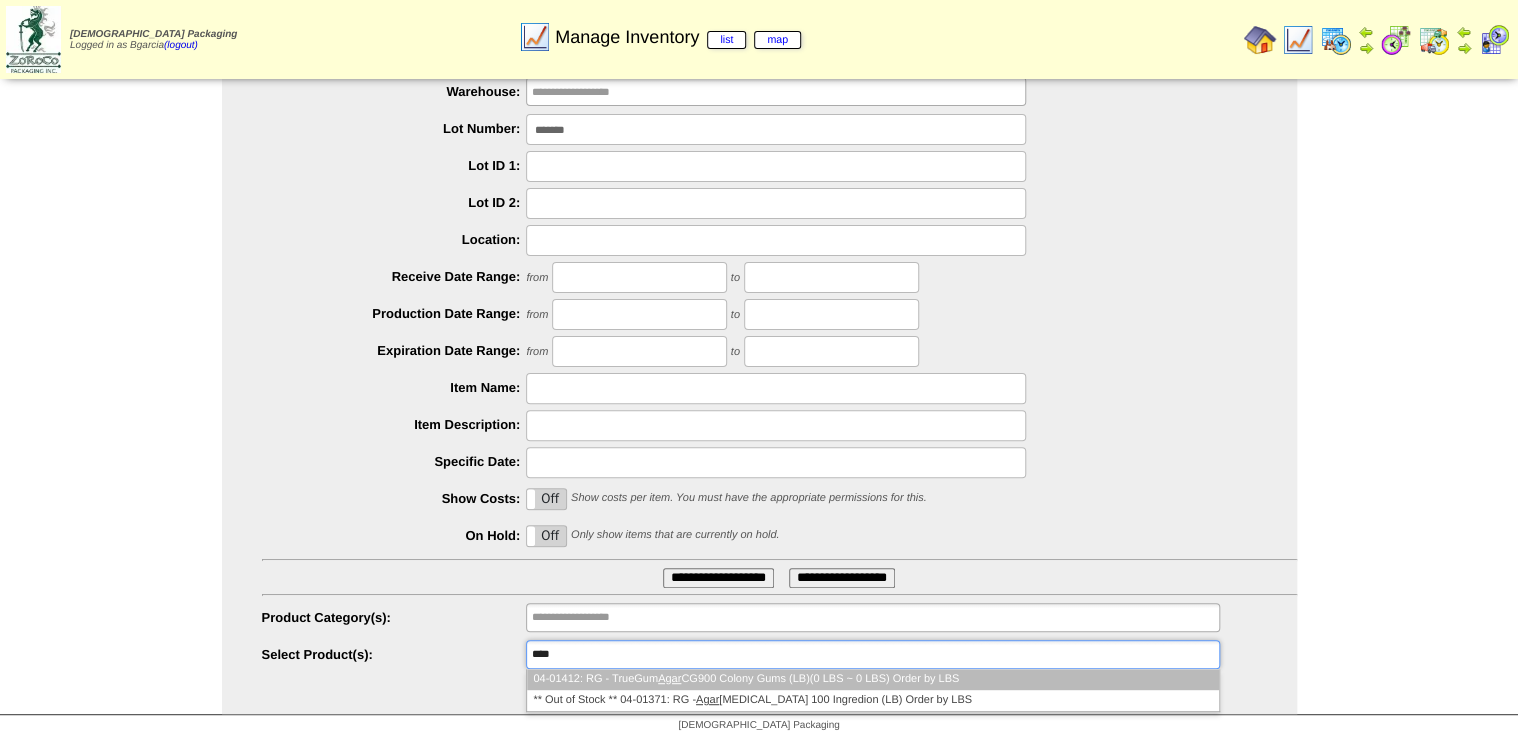 type 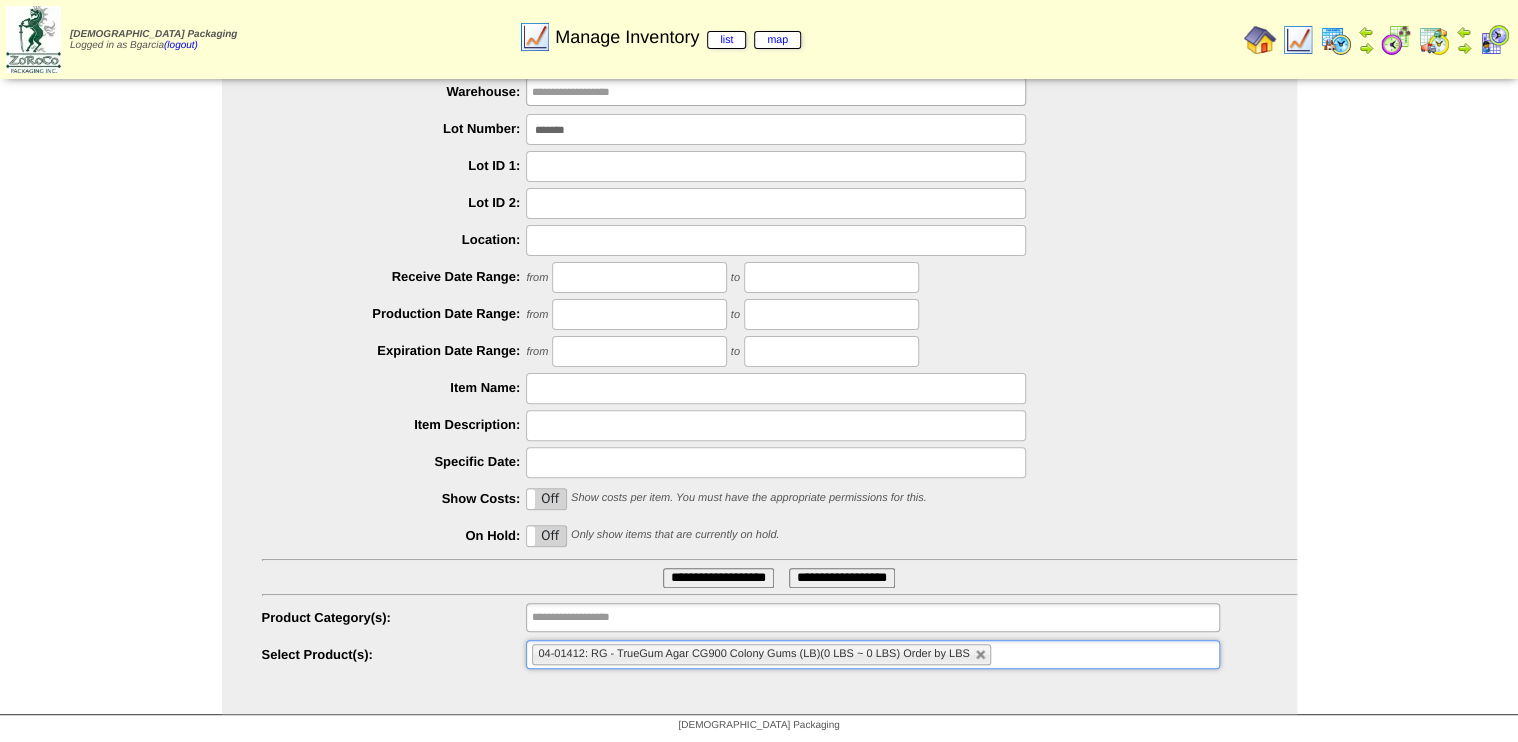 click on "**********" at bounding box center [718, 578] 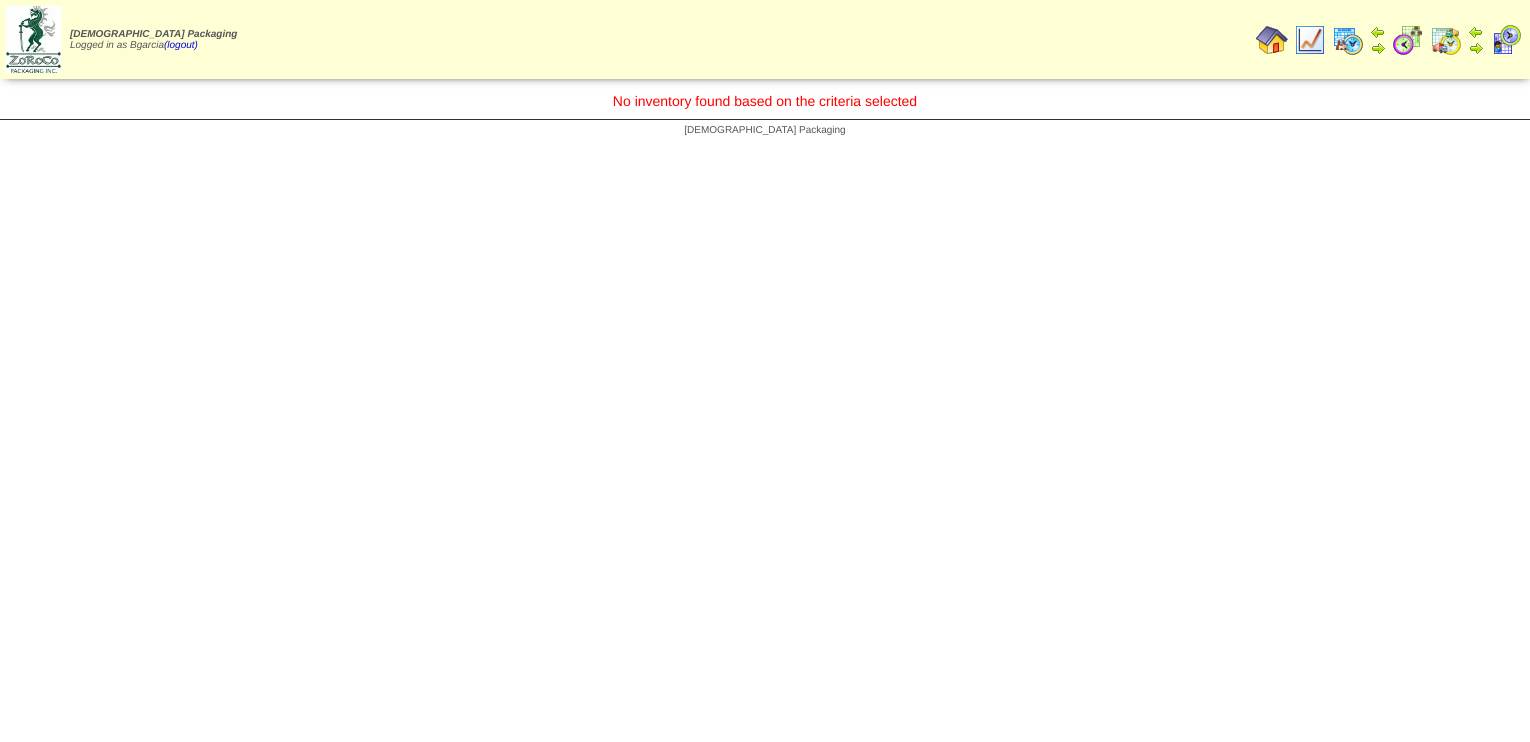 scroll, scrollTop: 0, scrollLeft: 0, axis: both 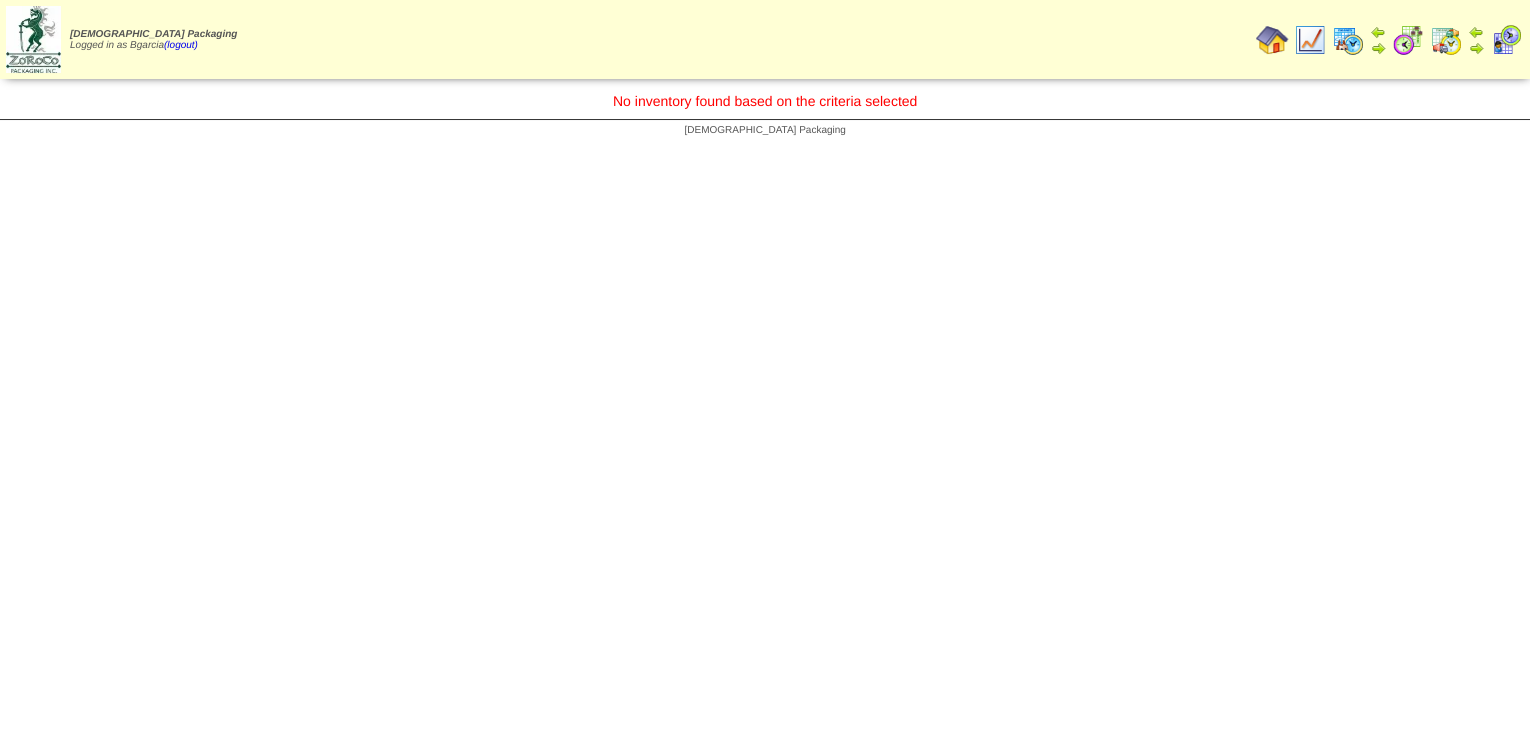click at bounding box center (1446, 40) 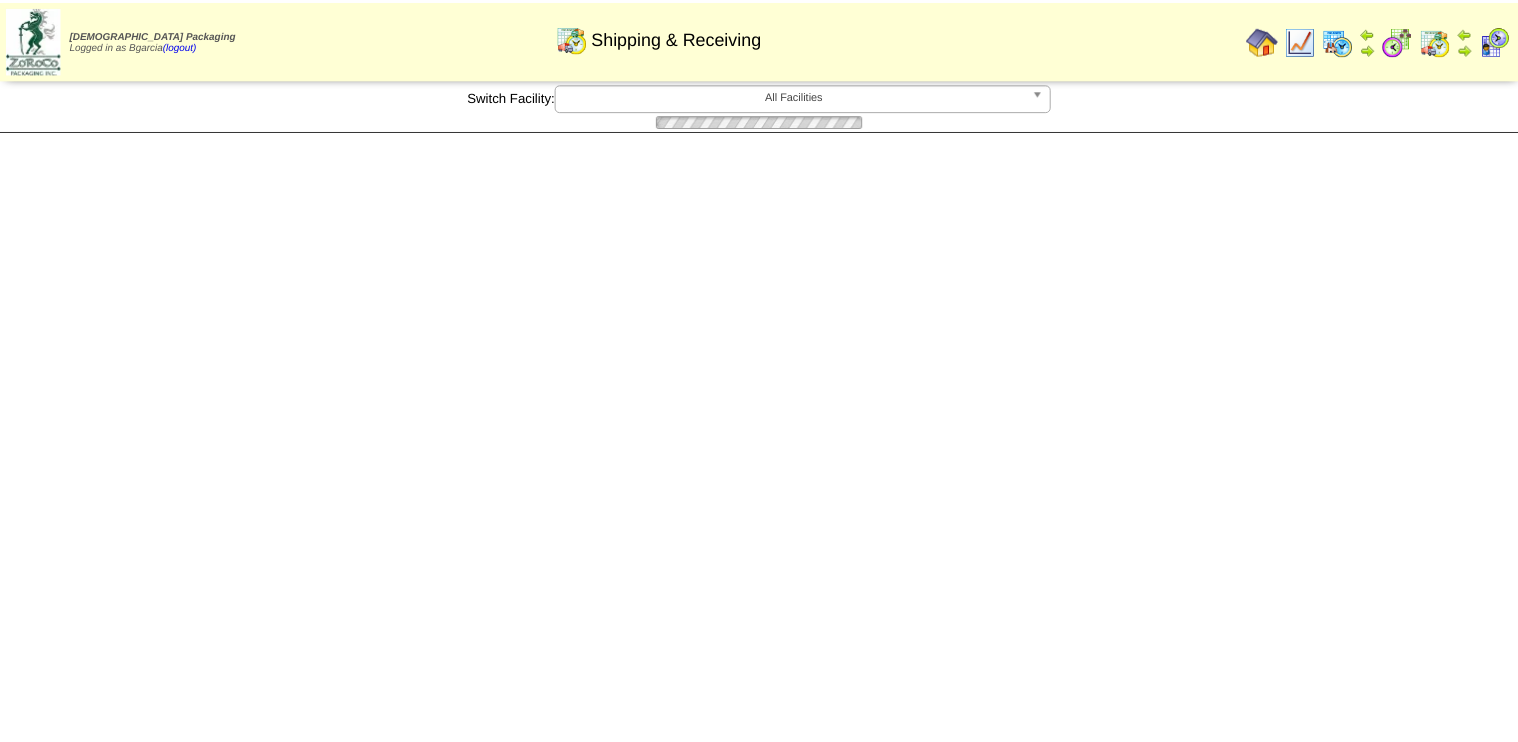 scroll, scrollTop: 0, scrollLeft: 0, axis: both 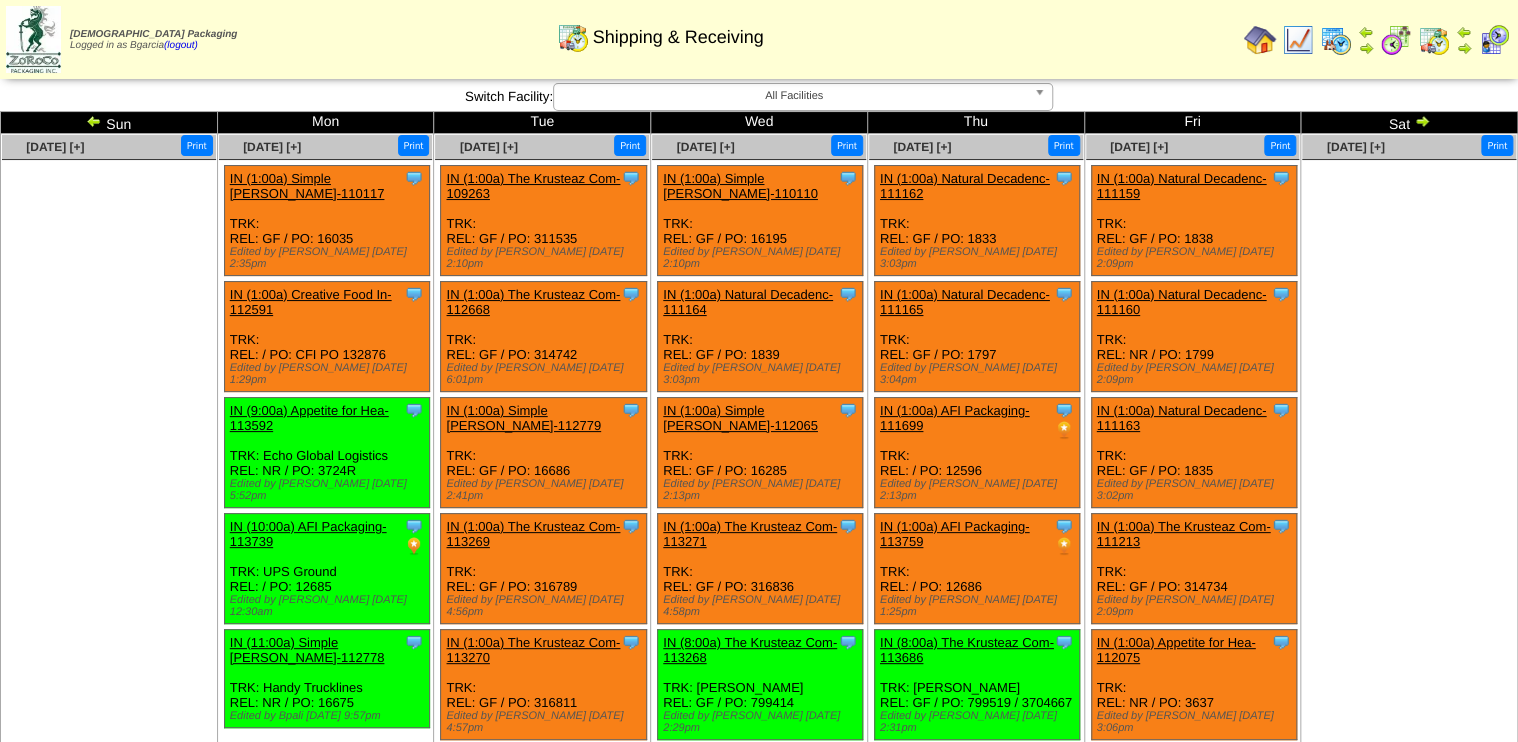 click at bounding box center (1396, 40) 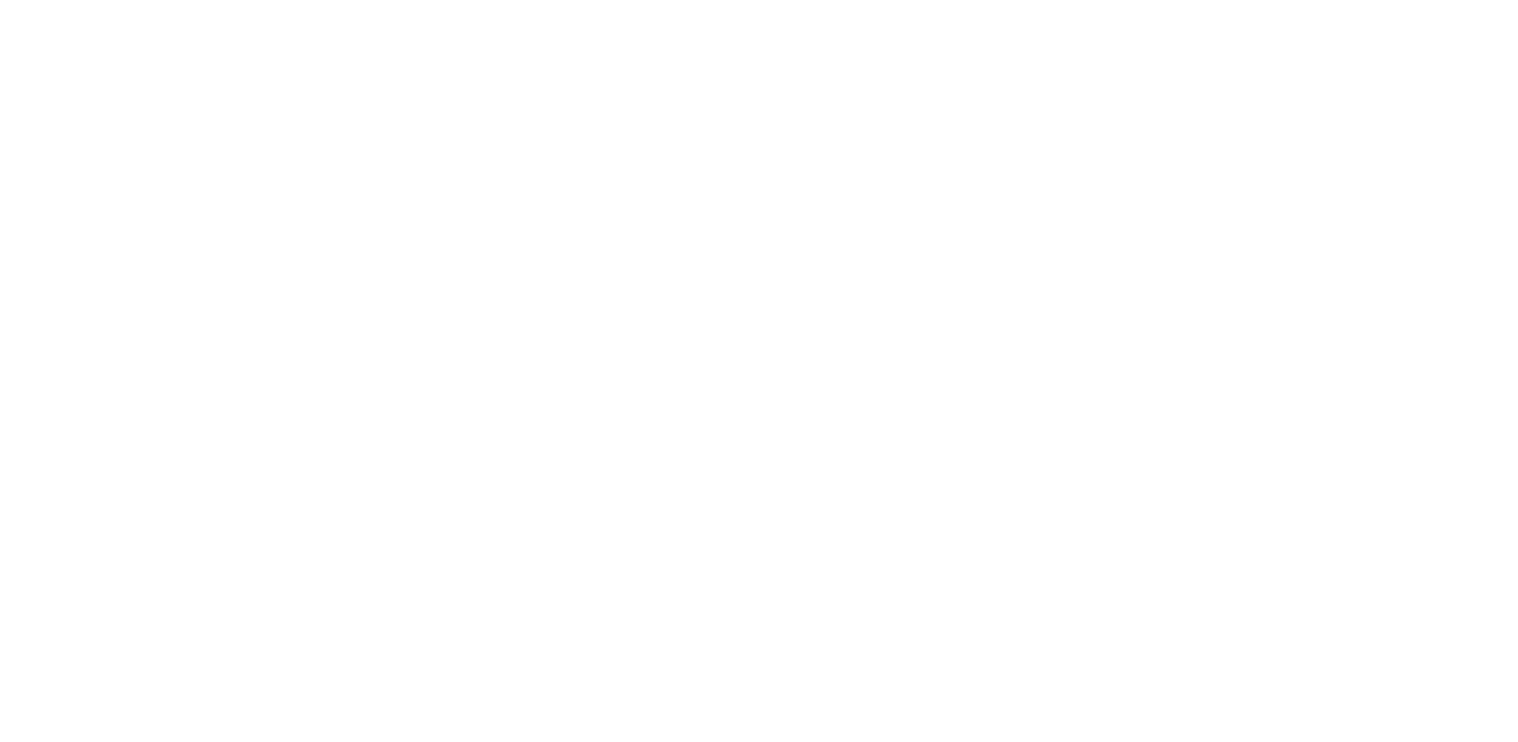 scroll, scrollTop: 0, scrollLeft: 0, axis: both 